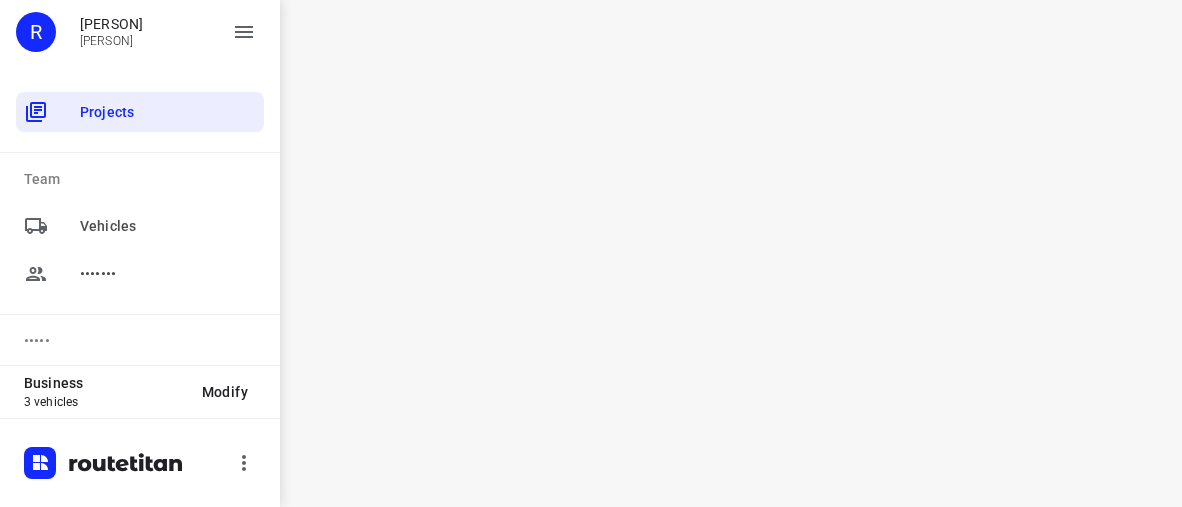 scroll, scrollTop: 0, scrollLeft: 0, axis: both 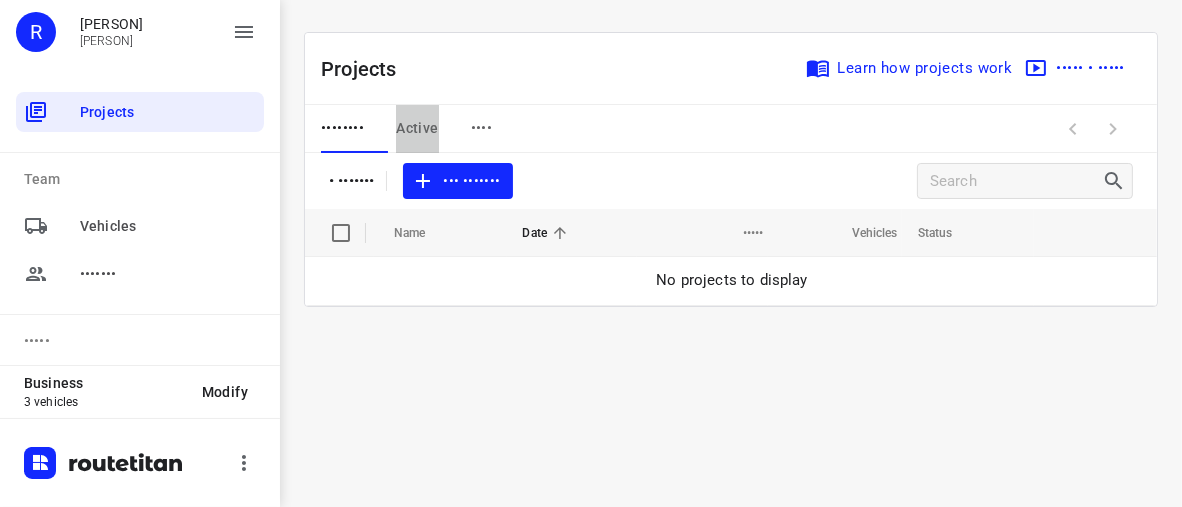 click on "Active" at bounding box center (342, 128) 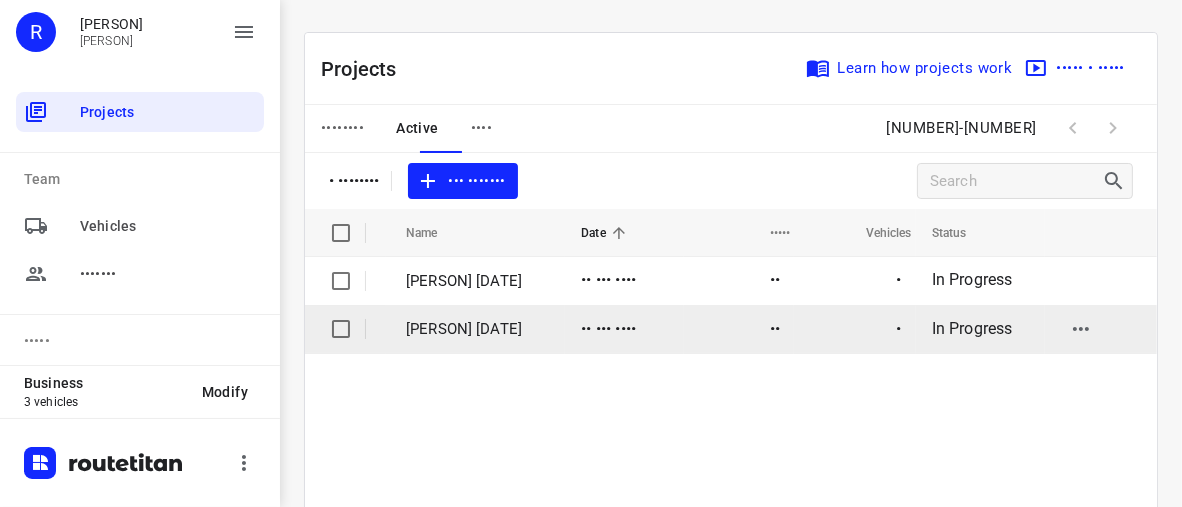 click on "[PERSON] [DATE]" at bounding box center [478, 329] 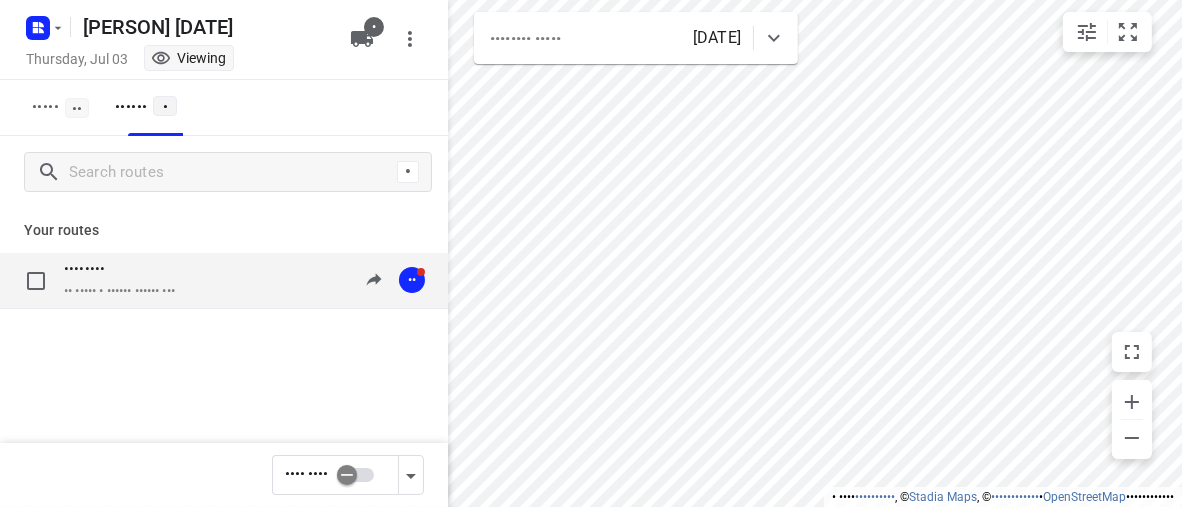 click on "••••••••" at bounding box center (119, 271) 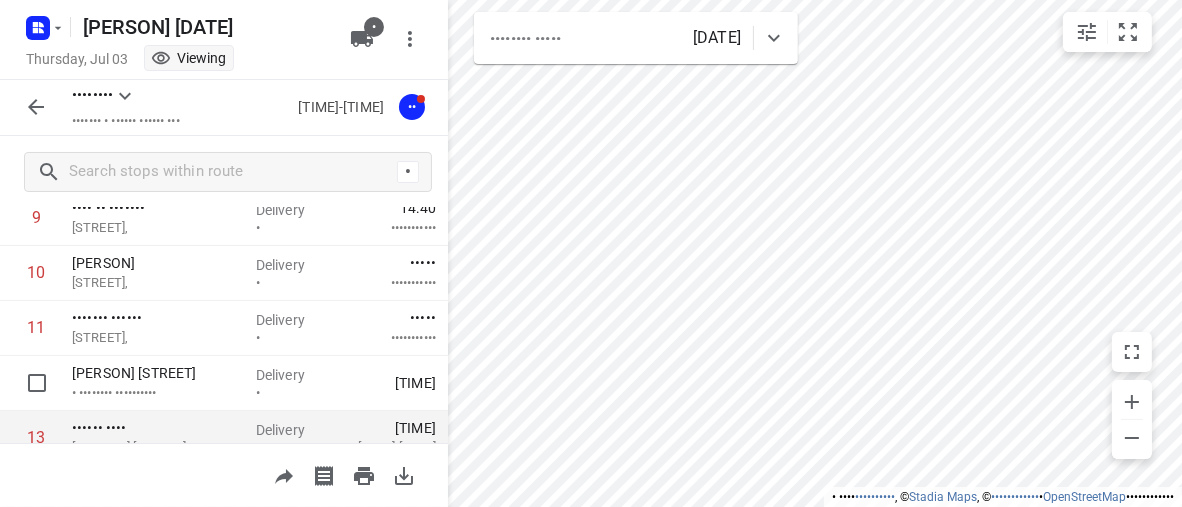 scroll, scrollTop: 600, scrollLeft: 0, axis: vertical 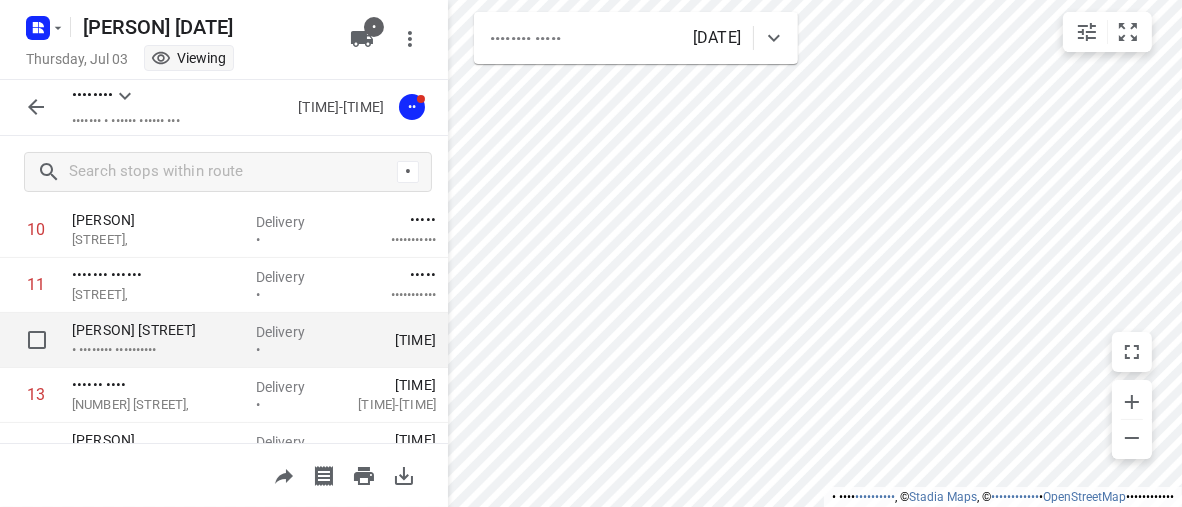 click on "• •••••••• ••••••••••" at bounding box center [156, 350] 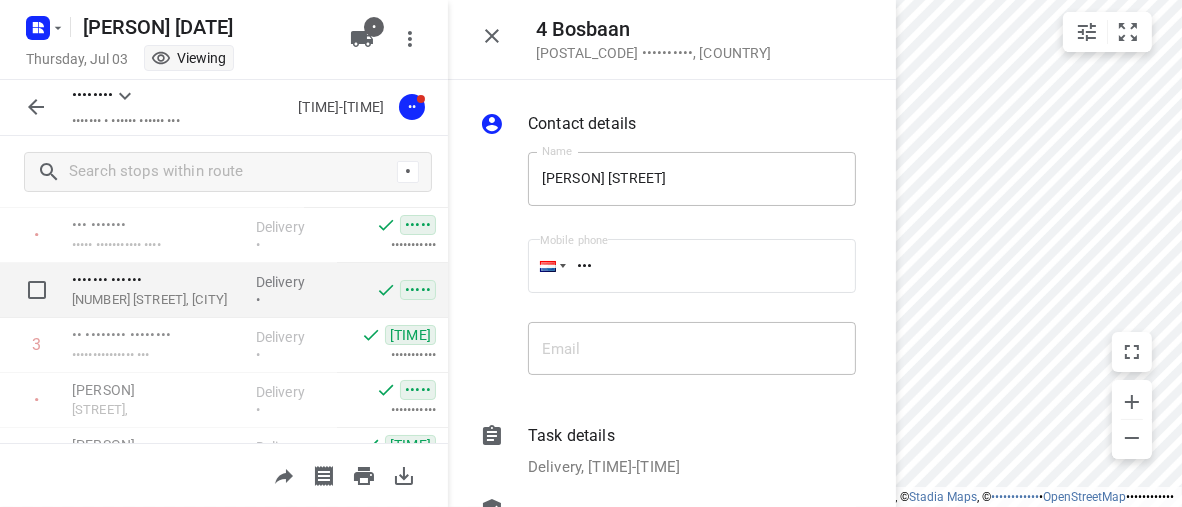 scroll, scrollTop: 0, scrollLeft: 0, axis: both 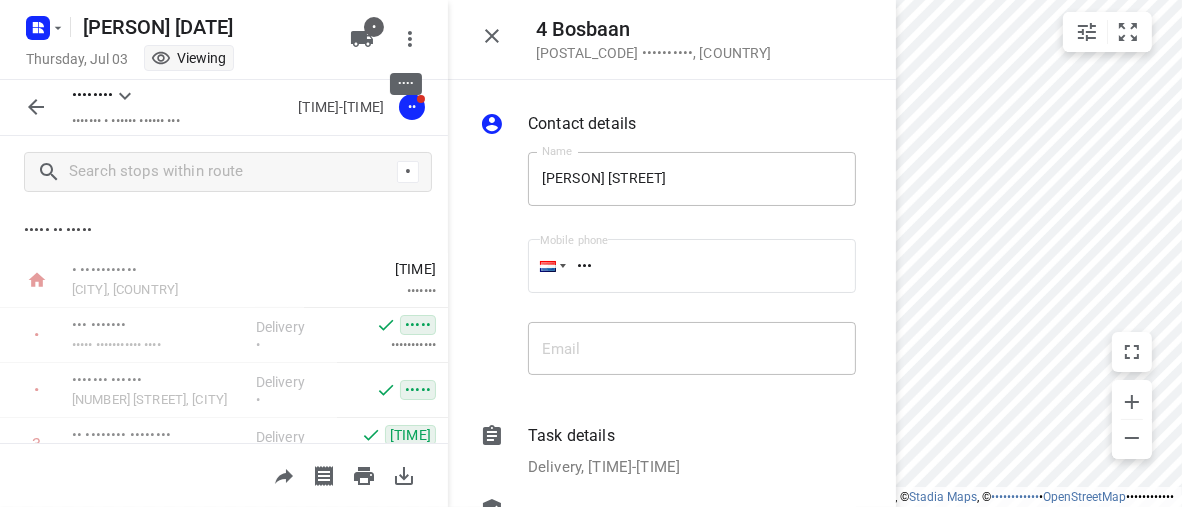 click at bounding box center (410, 39) 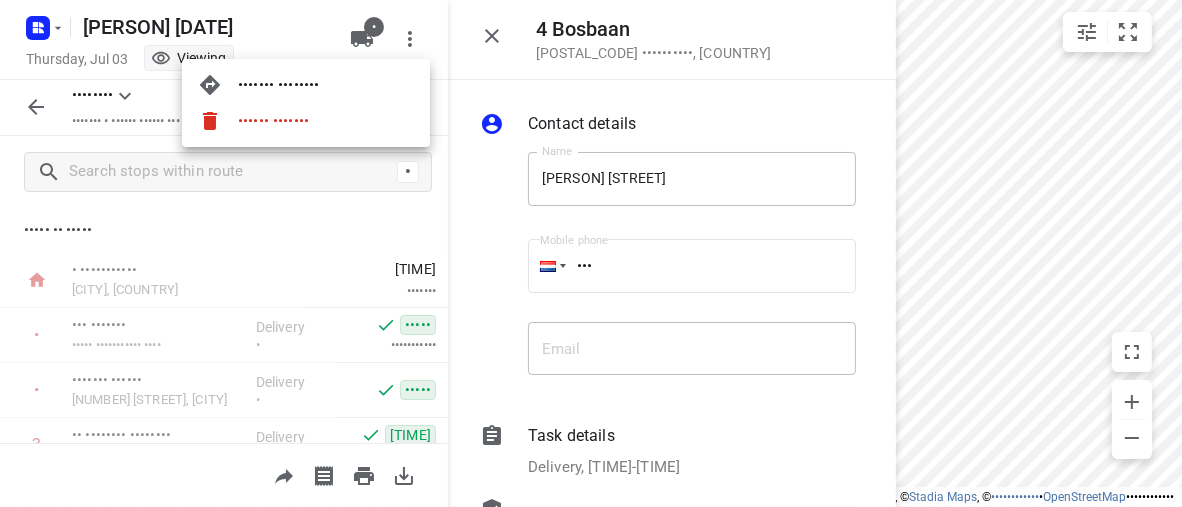 click at bounding box center (591, 253) 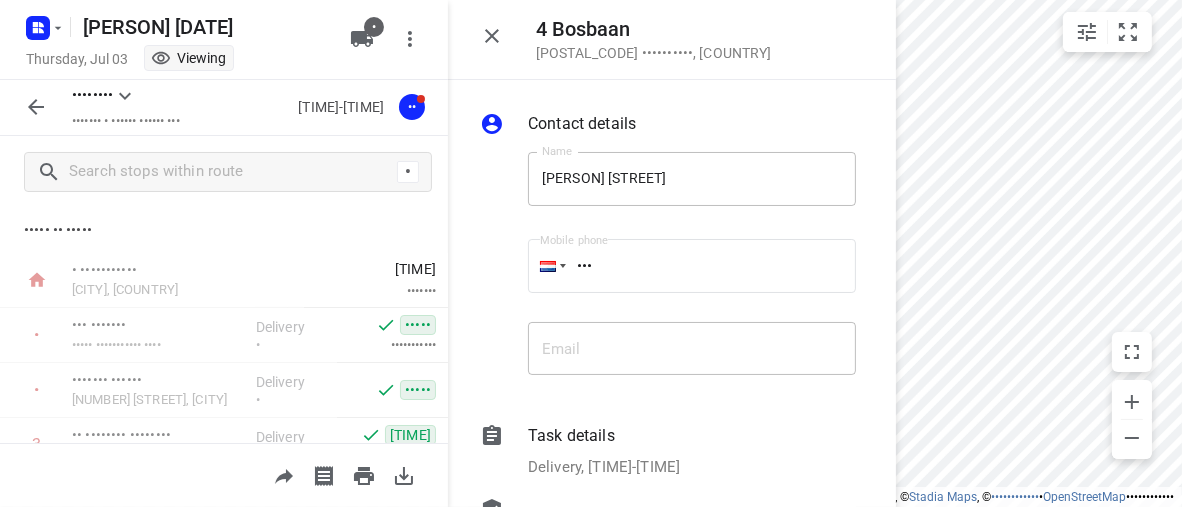 click at bounding box center [161, 58] 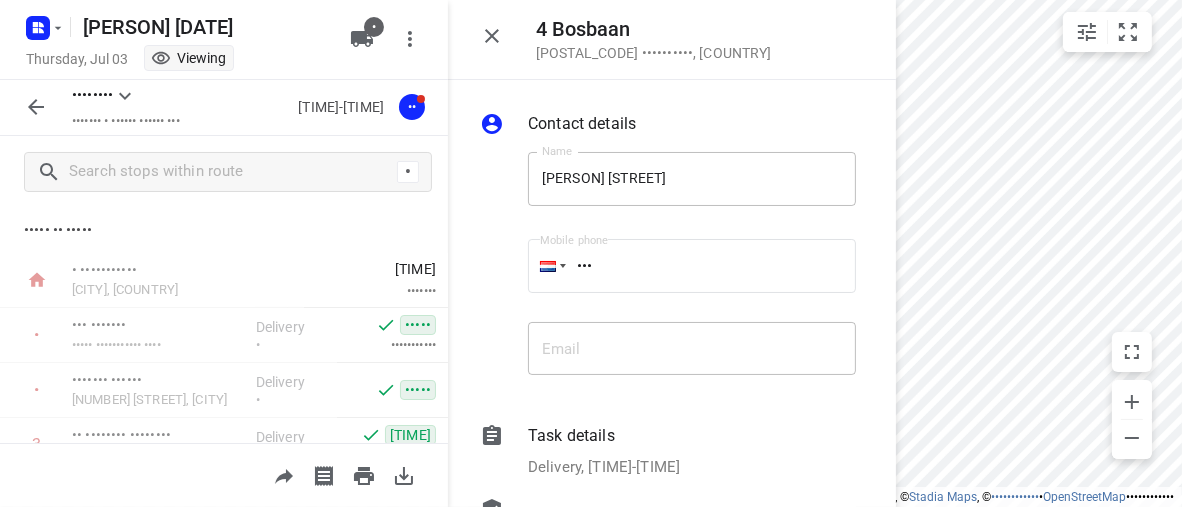 click on "[PERSON] [DATE]" at bounding box center [178, 25] 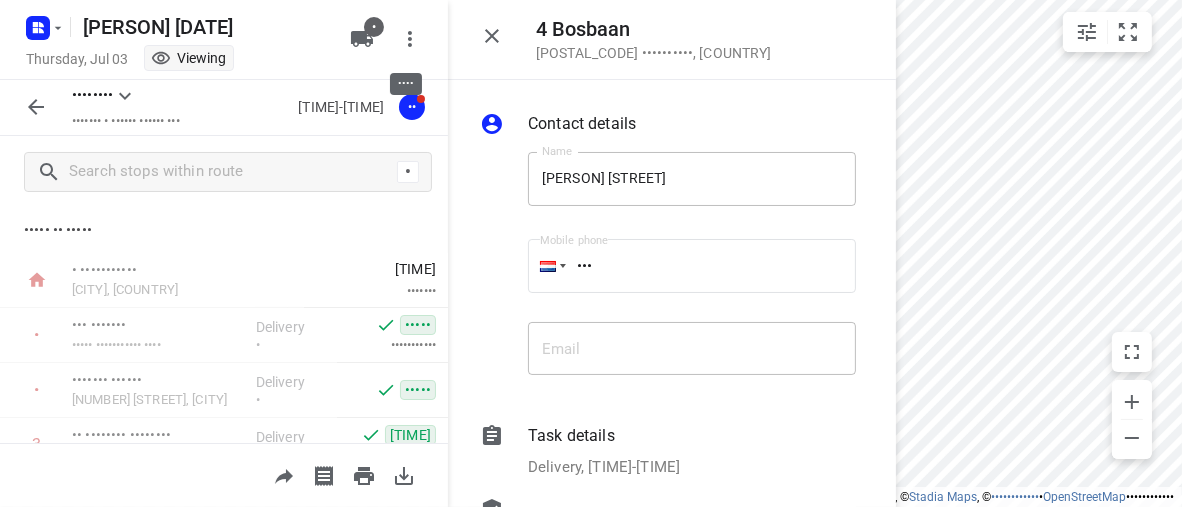 click at bounding box center (410, 39) 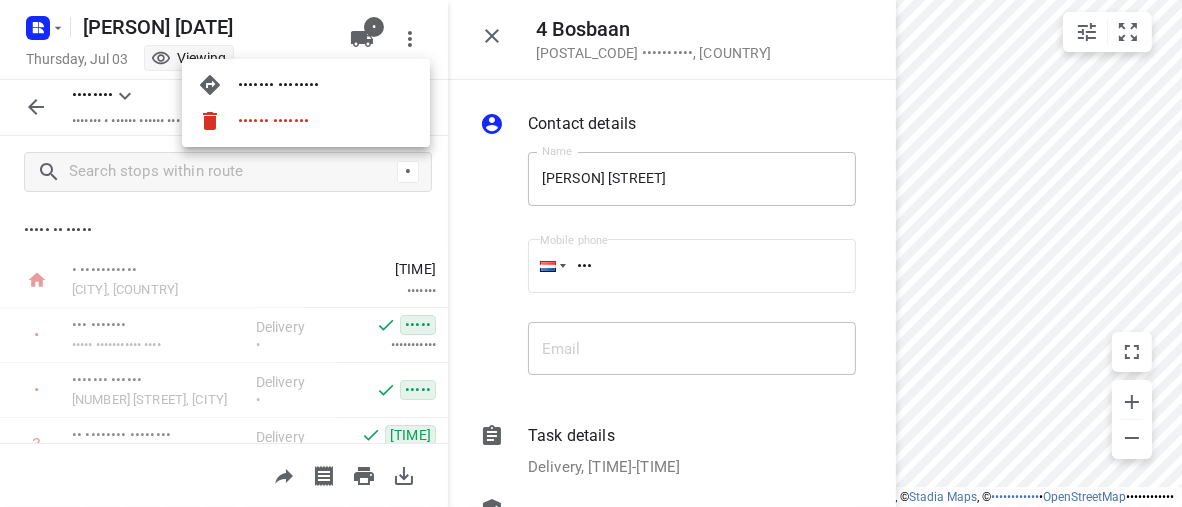 drag, startPoint x: 268, startPoint y: 5, endPoint x: 259, endPoint y: 12, distance: 11.401754 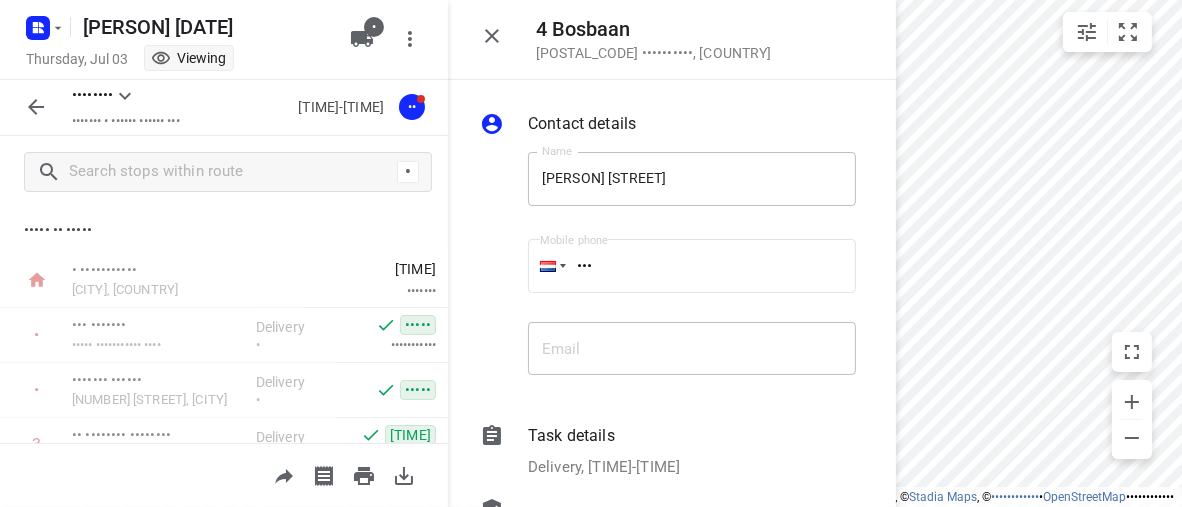 click at bounding box center (36, 107) 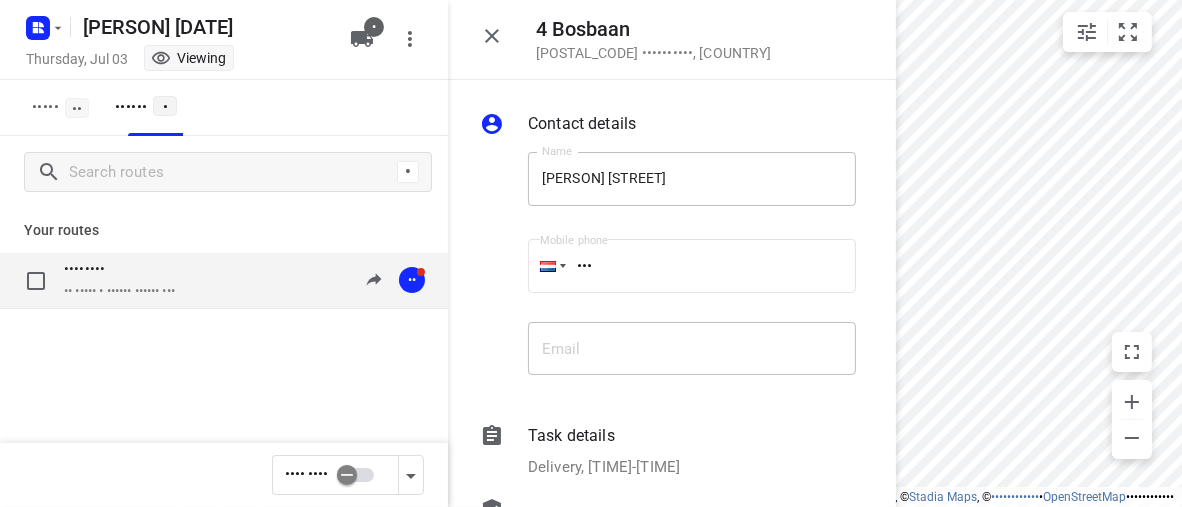 click on "••   ••••• •   •••••  •   •••••  • •••" at bounding box center (119, 291) 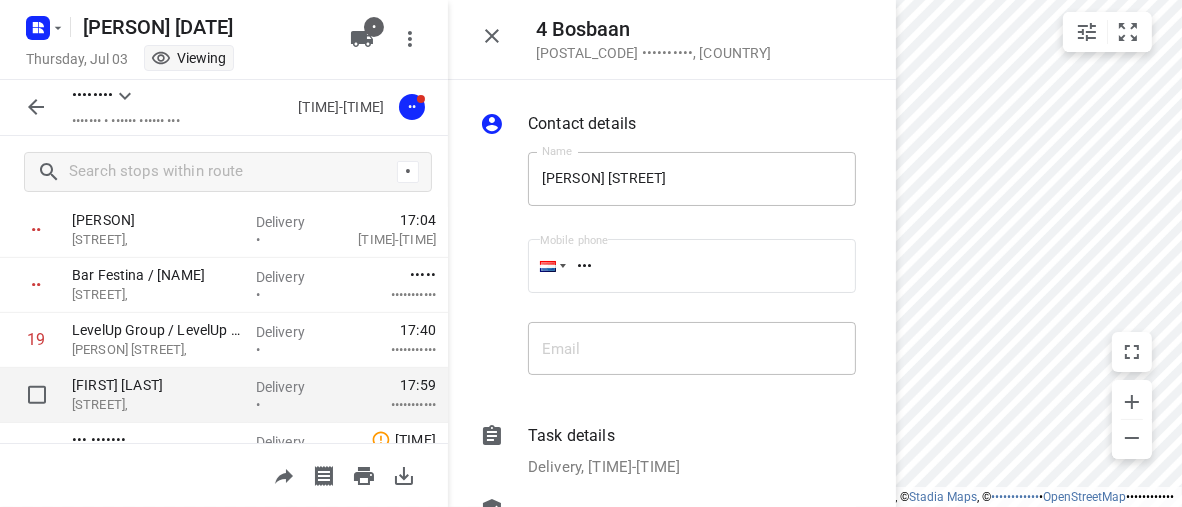 scroll, scrollTop: 1075, scrollLeft: 0, axis: vertical 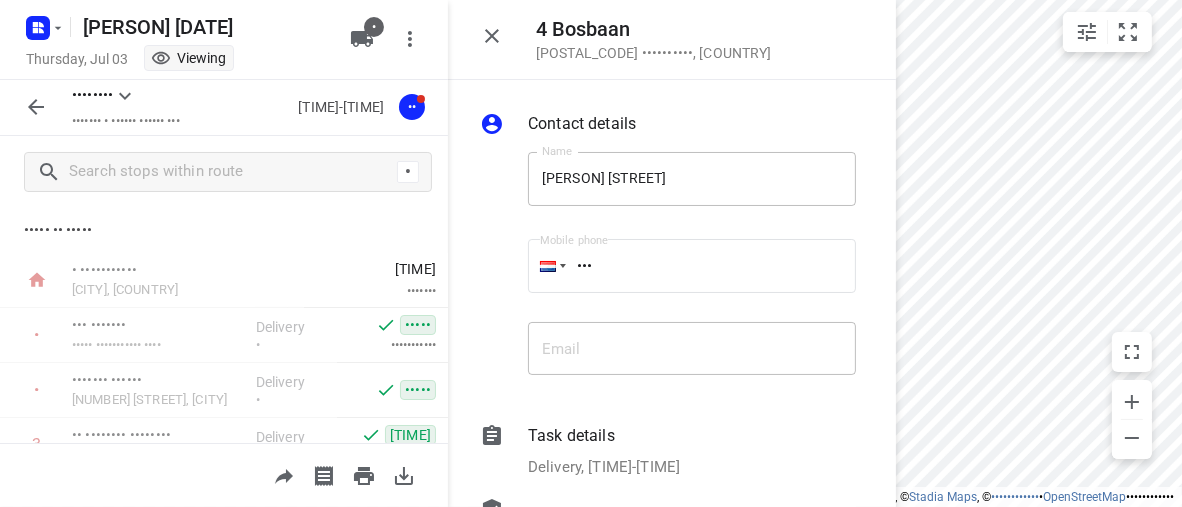 click at bounding box center [125, 96] 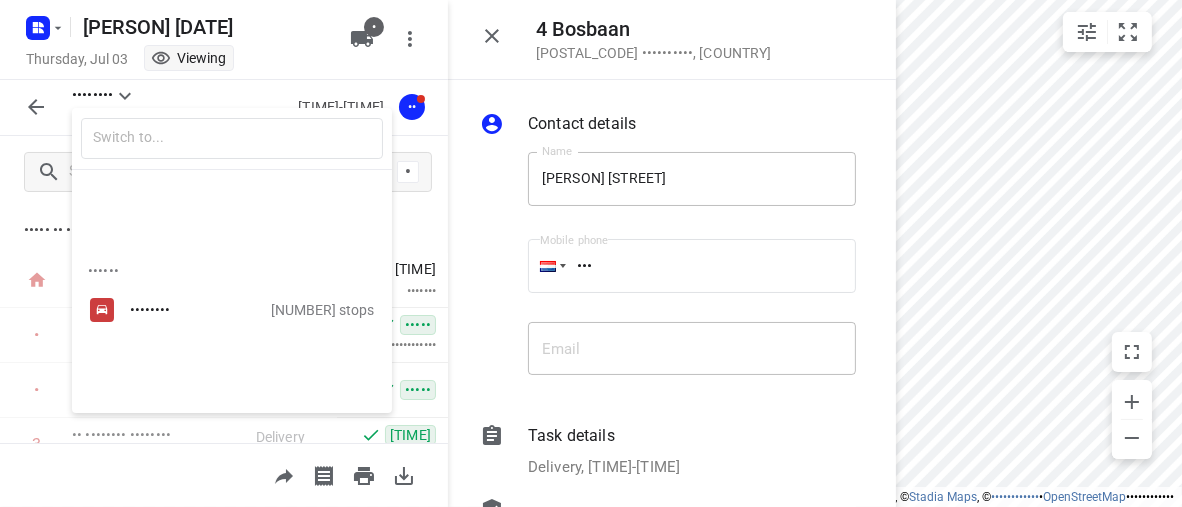 click at bounding box center [591, 0] 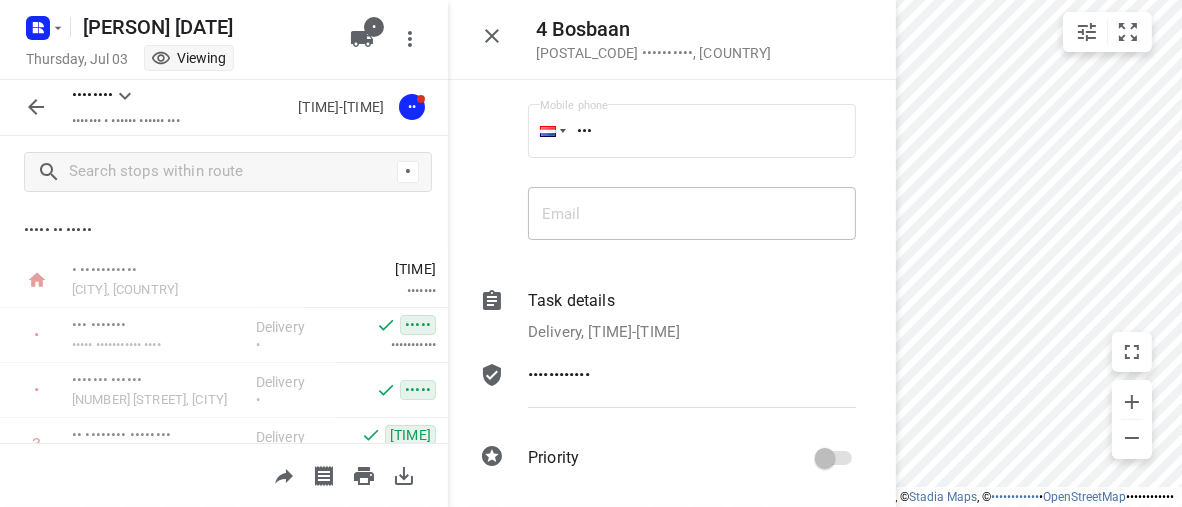 scroll, scrollTop: 136, scrollLeft: 0, axis: vertical 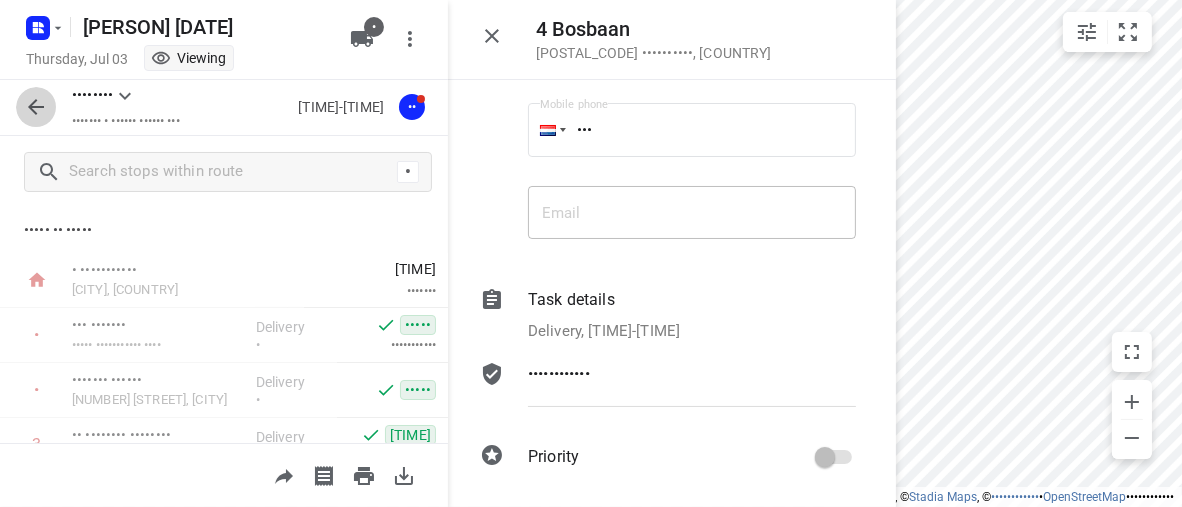 click at bounding box center (36, 107) 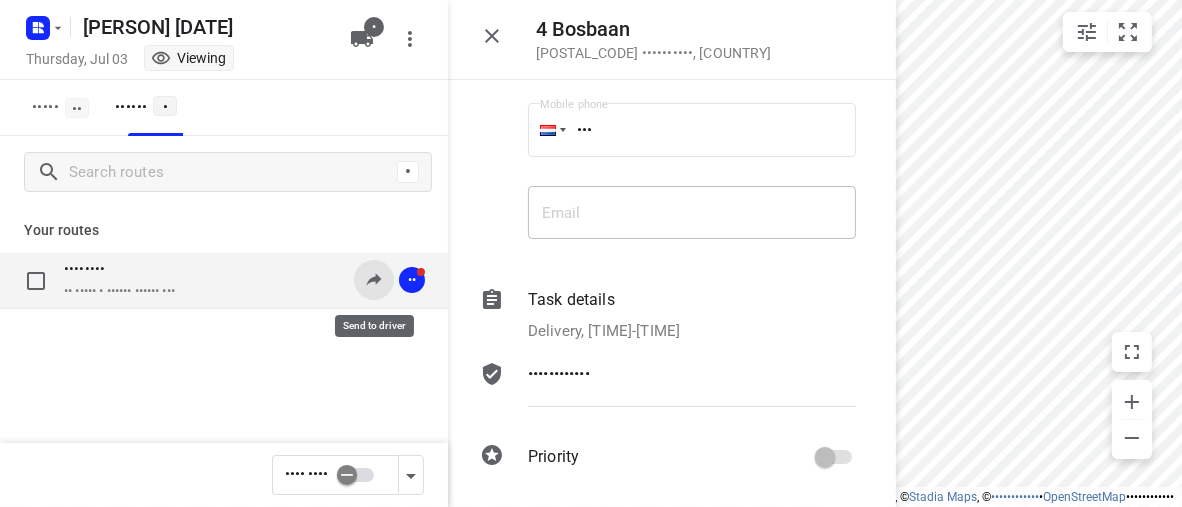 click at bounding box center (374, 279) 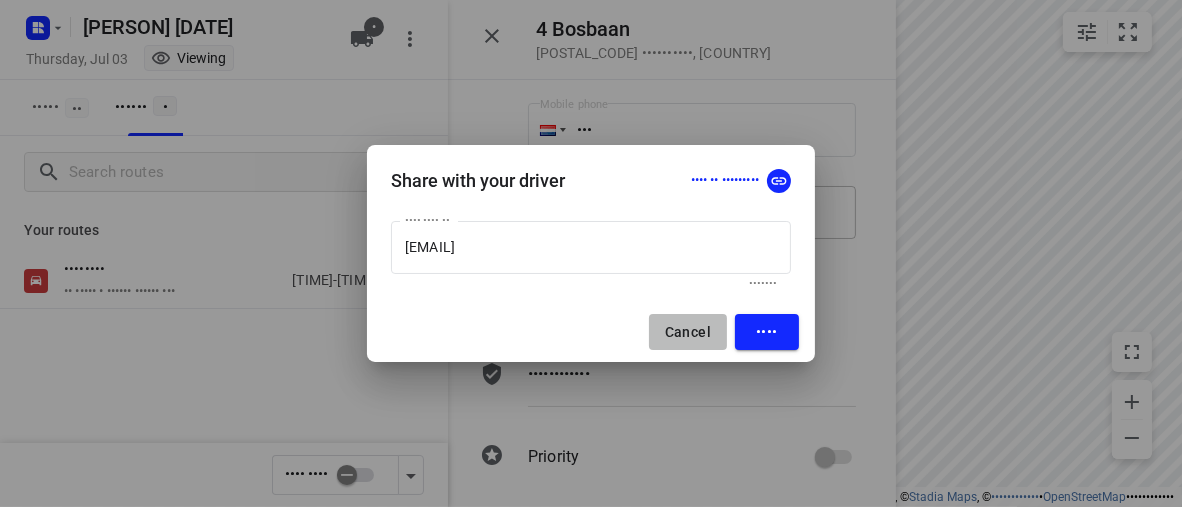 click on "Cancel" at bounding box center (688, 332) 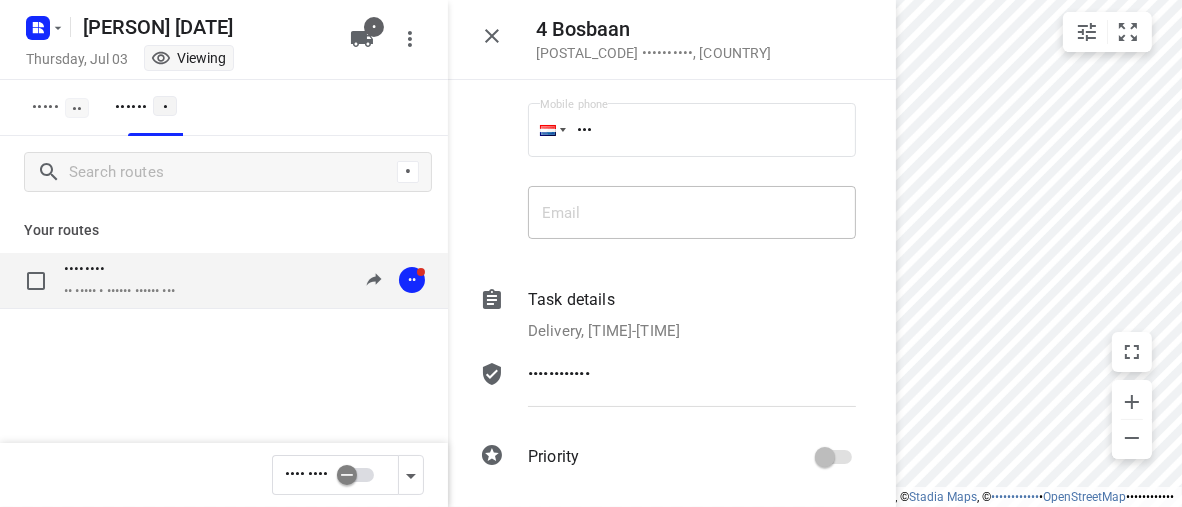 click on "••••••••" at bounding box center (119, 271) 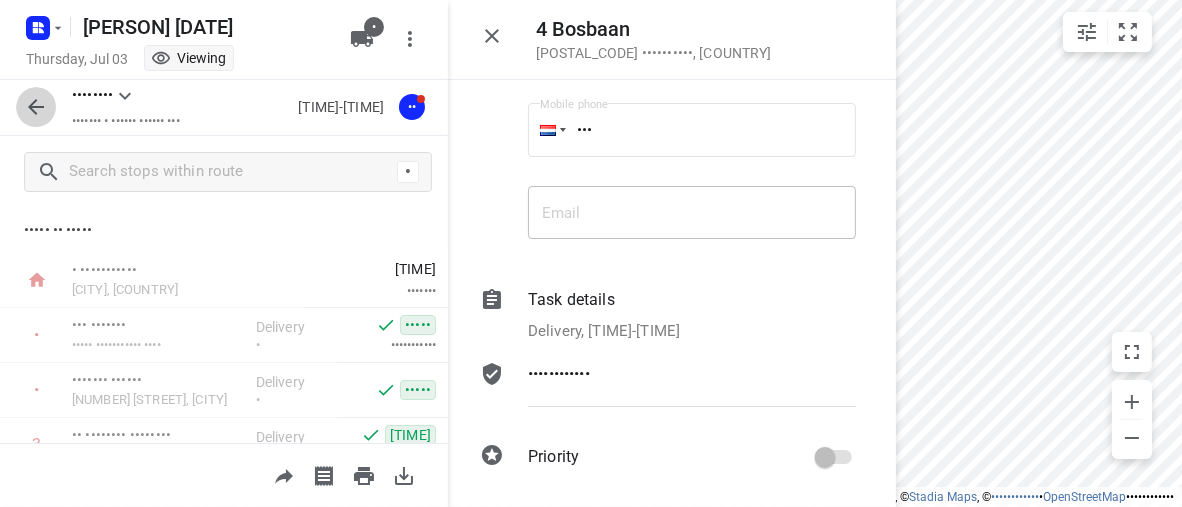 click at bounding box center [36, 107] 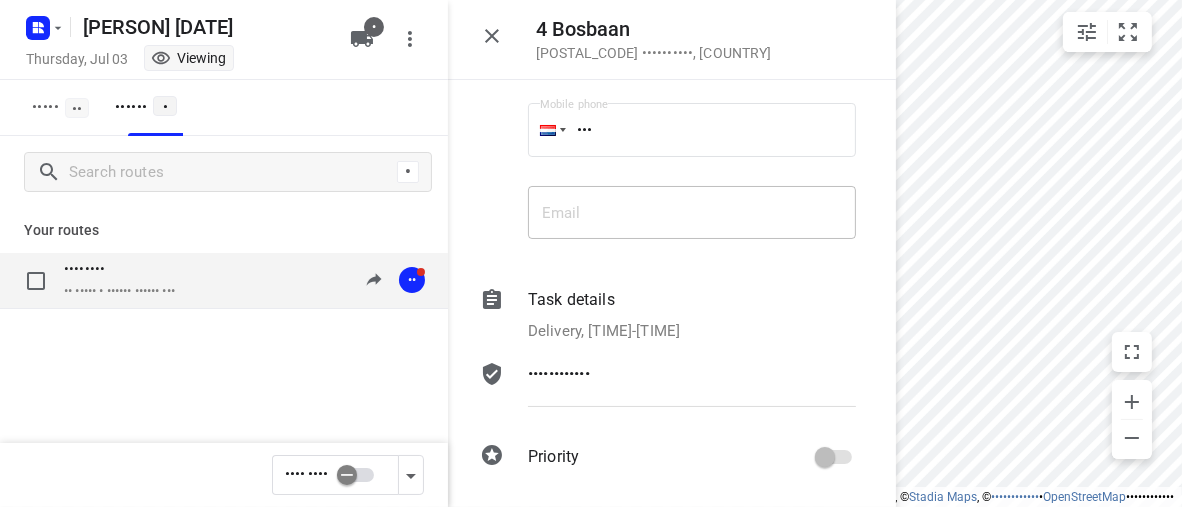click on "••••••••" at bounding box center [90, 269] 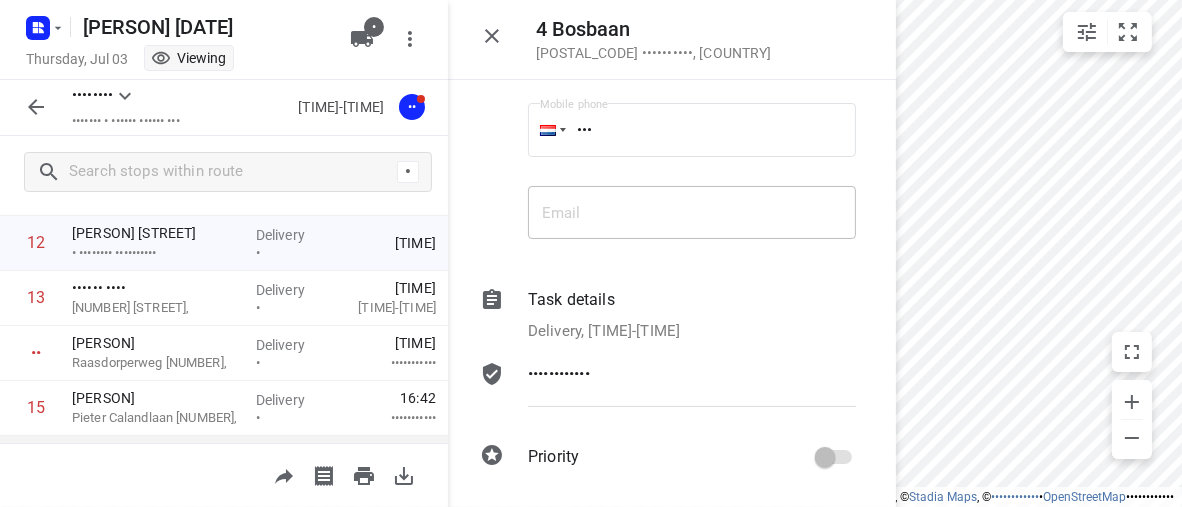 scroll, scrollTop: 675, scrollLeft: 0, axis: vertical 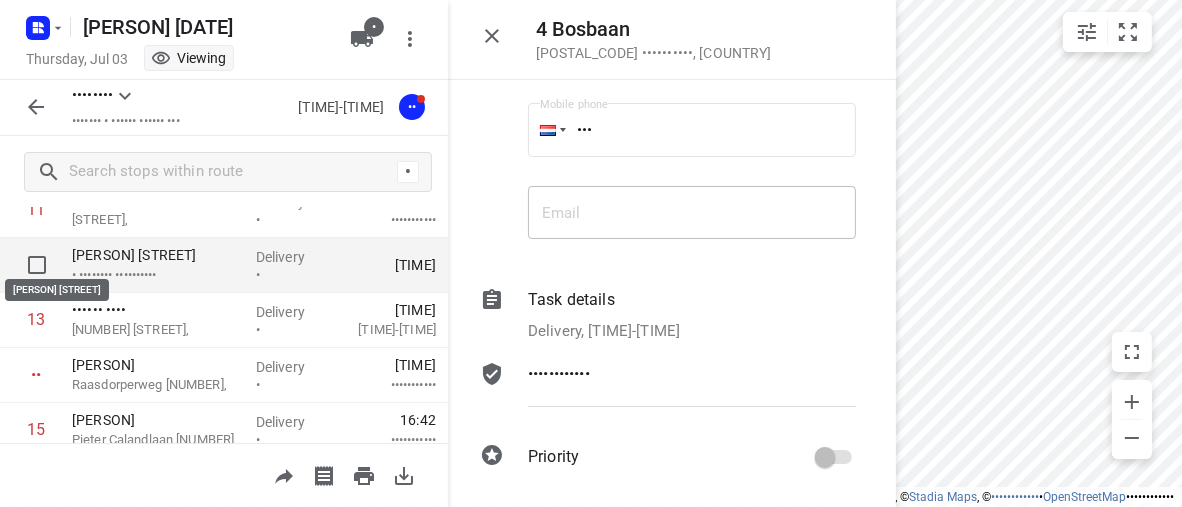 click on "[PERSON] [STREET]" at bounding box center [156, 255] 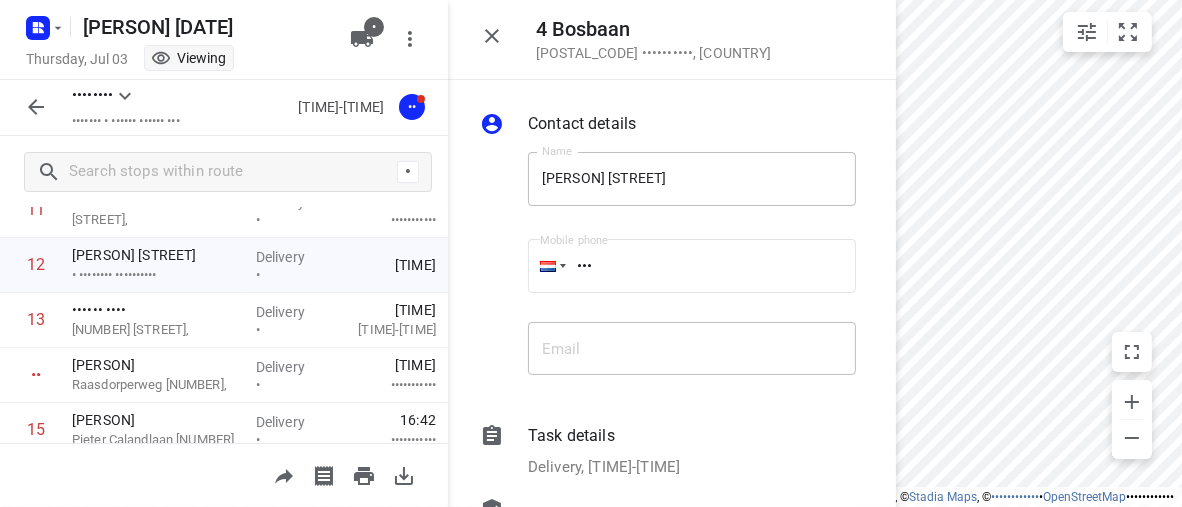 scroll, scrollTop: 0, scrollLeft: 0, axis: both 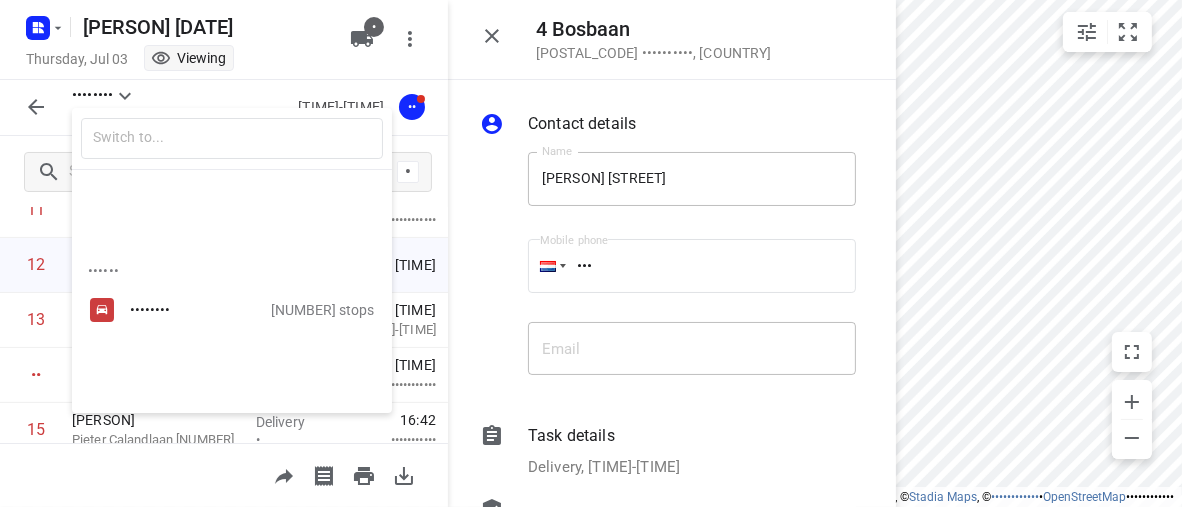 click at bounding box center (591, 0) 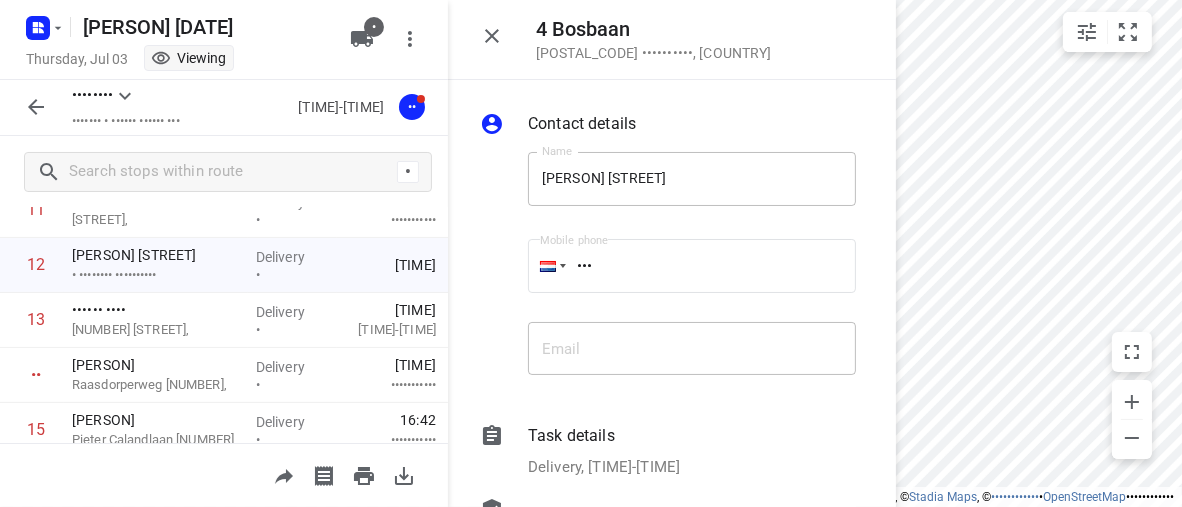 click at bounding box center [36, 107] 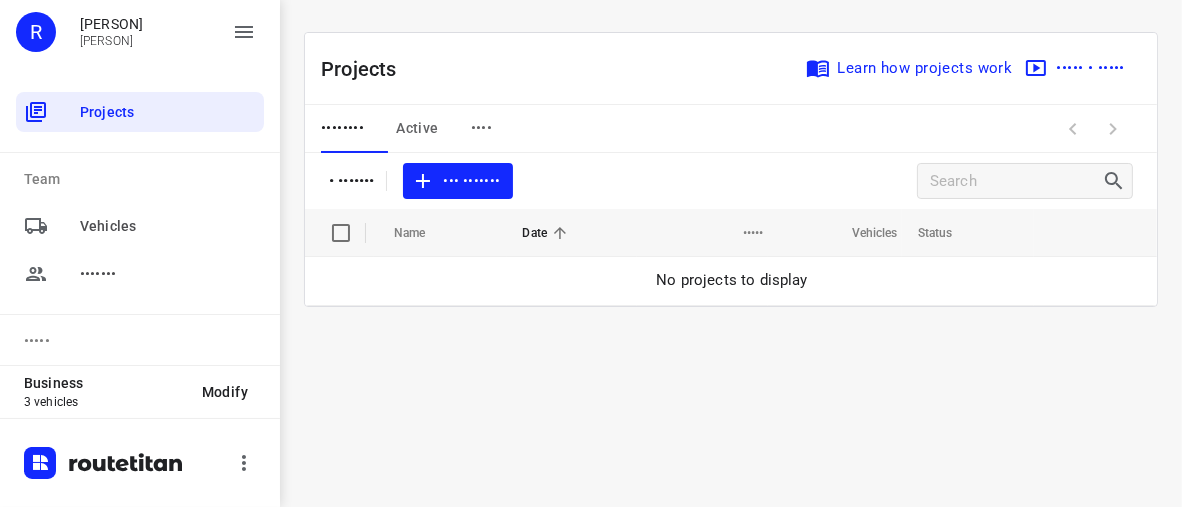 drag, startPoint x: 475, startPoint y: 398, endPoint x: 471, endPoint y: 375, distance: 23.345236 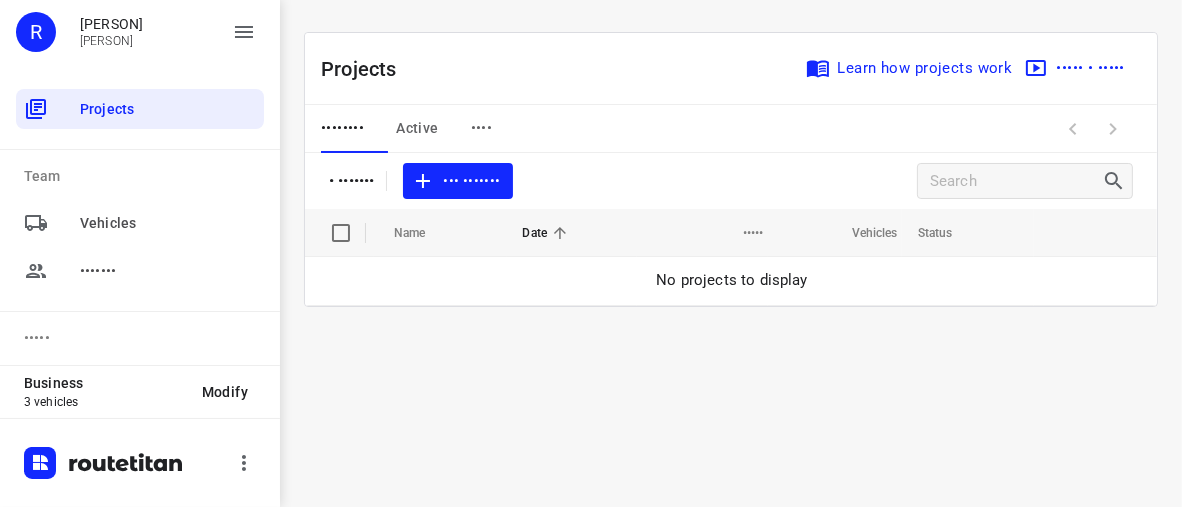 scroll, scrollTop: 0, scrollLeft: 0, axis: both 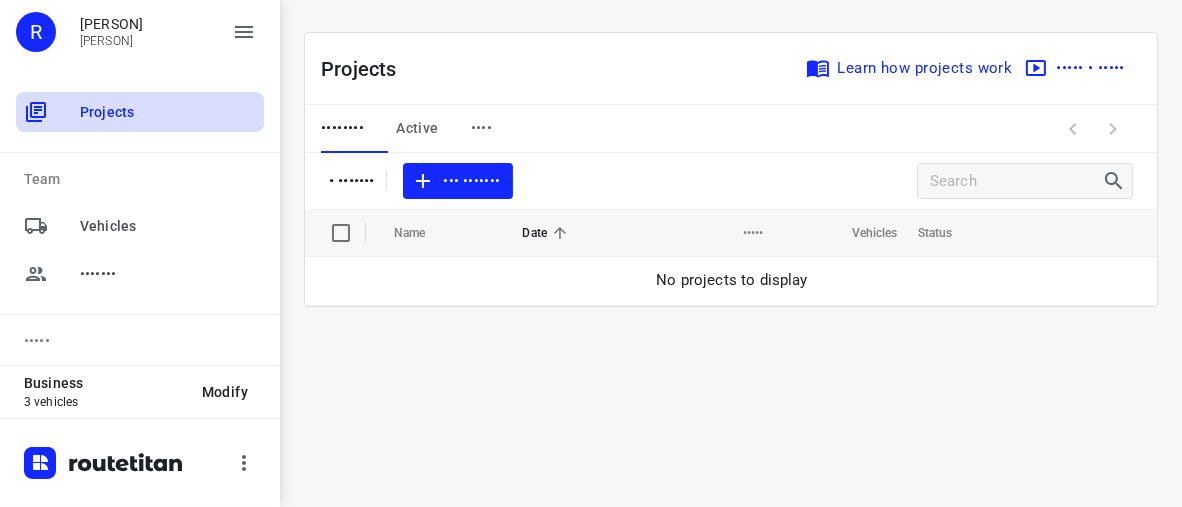 click on "Projects" at bounding box center [168, 112] 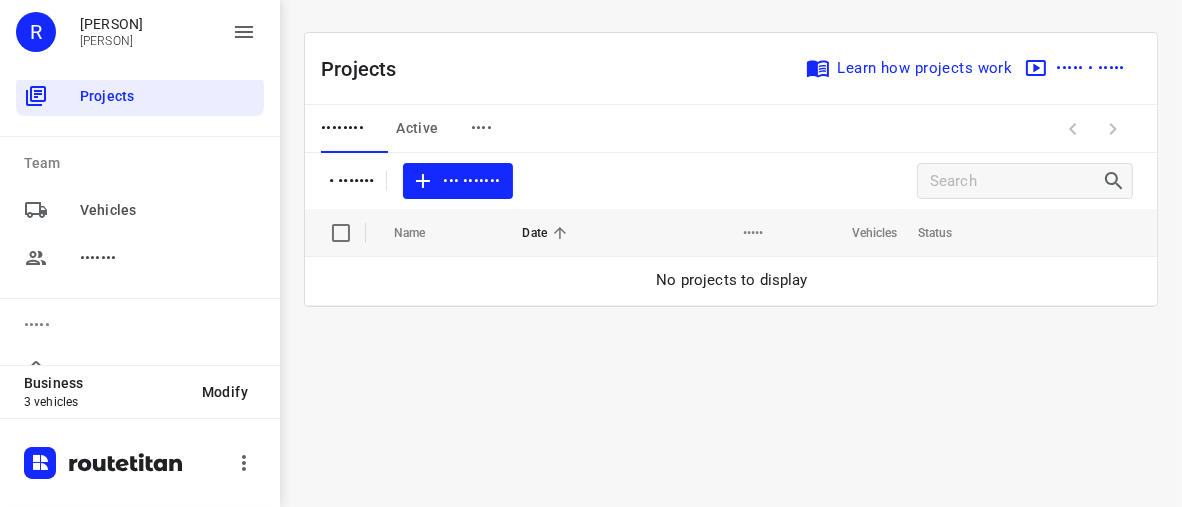 scroll, scrollTop: 0, scrollLeft: 0, axis: both 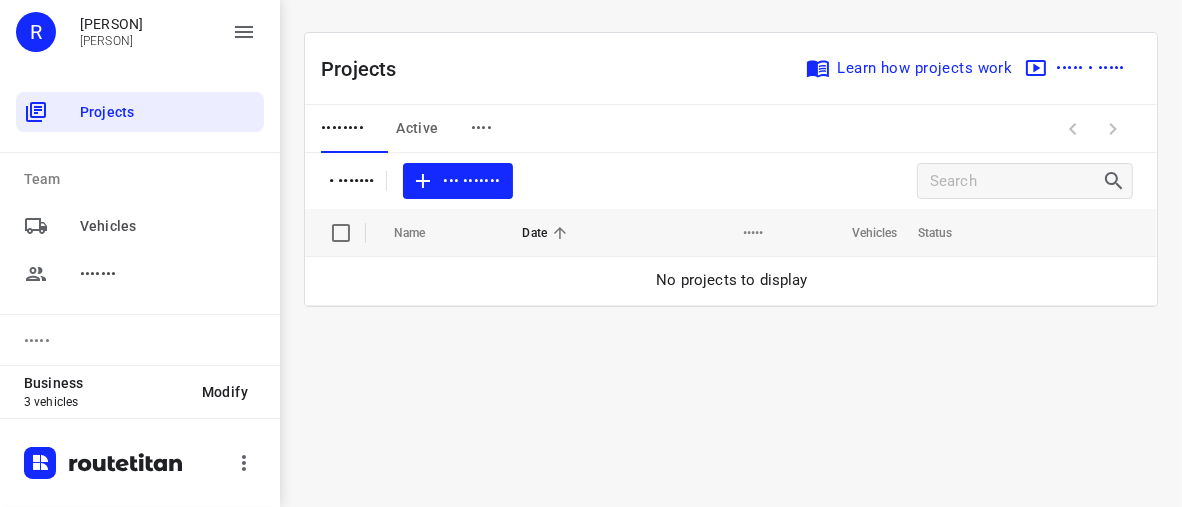 click on "Active" at bounding box center [342, 128] 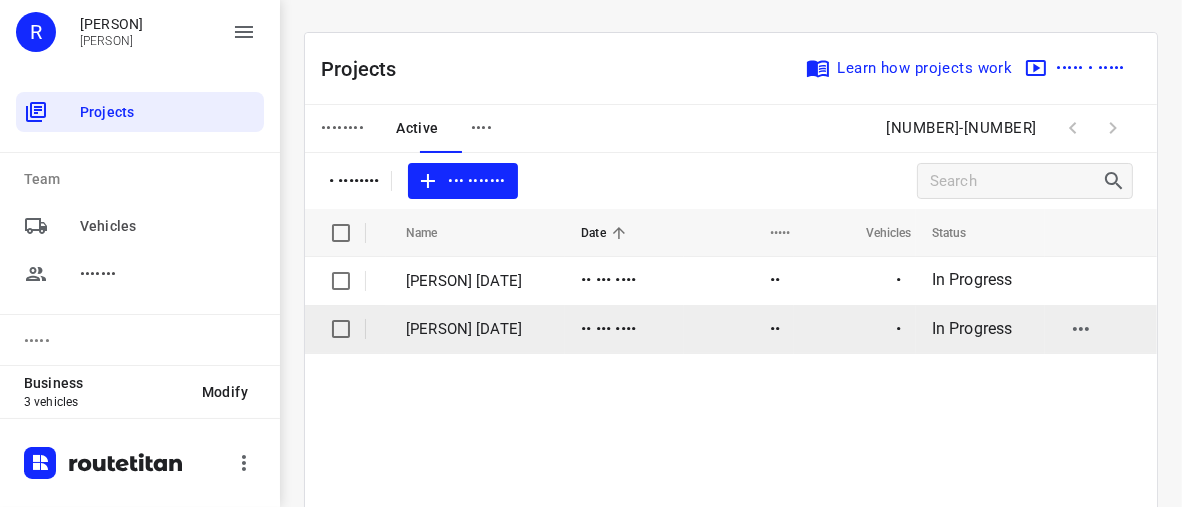 click on "[PERSON] [DATE]" at bounding box center [478, 329] 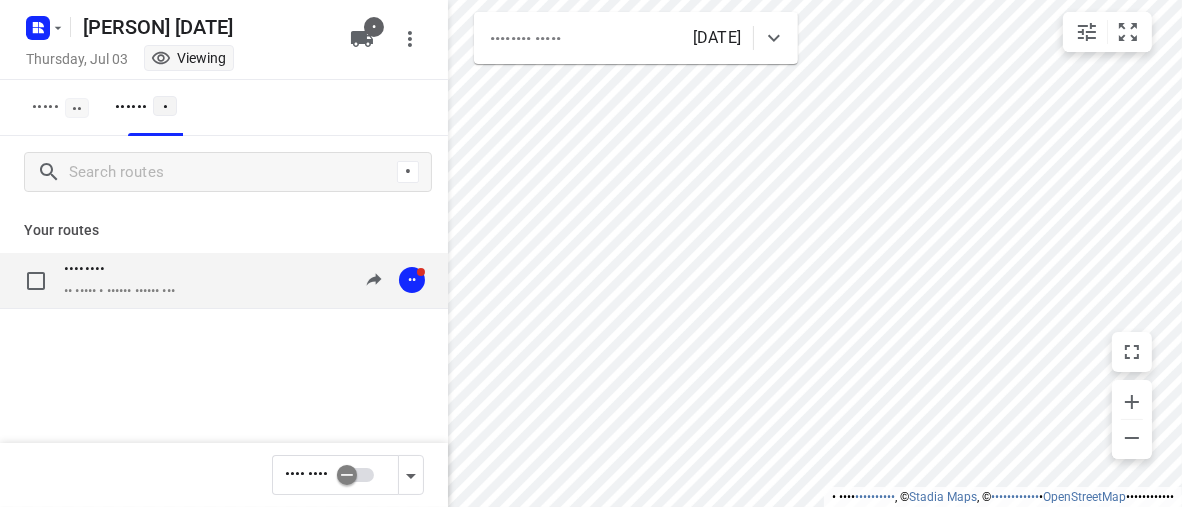 click on "••   ••••• •   •••••  •   •••••  • •••" at bounding box center [119, 291] 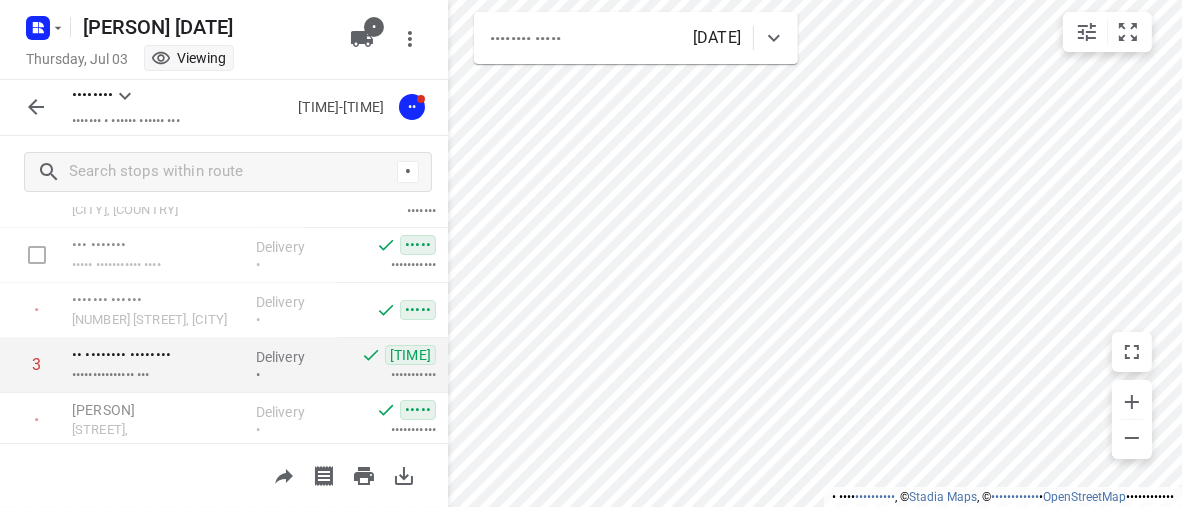 scroll, scrollTop: 0, scrollLeft: 0, axis: both 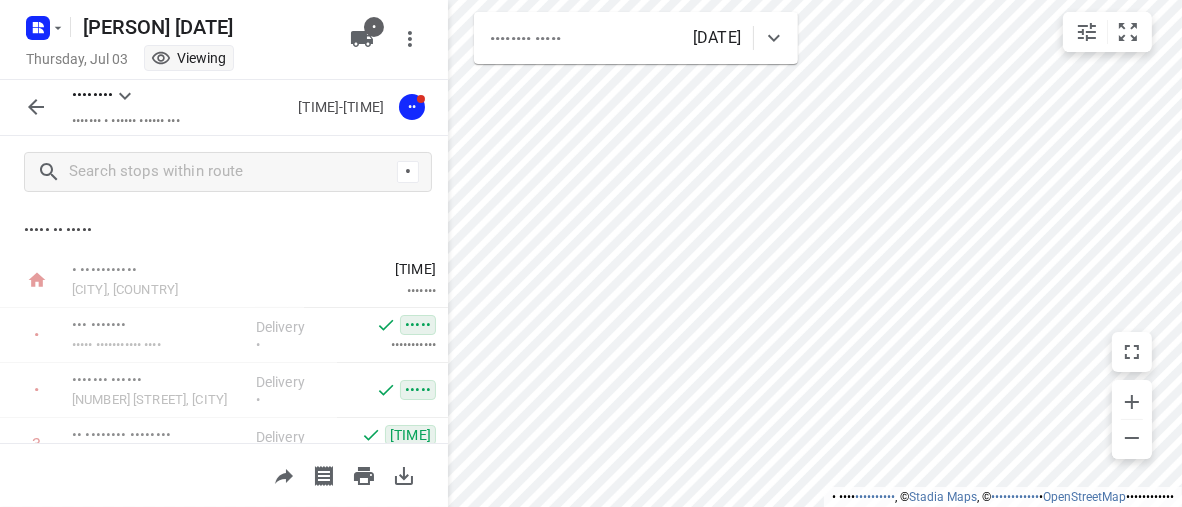 click on "Thursday, Jul 03 Viewing" at bounding box center [182, 60] 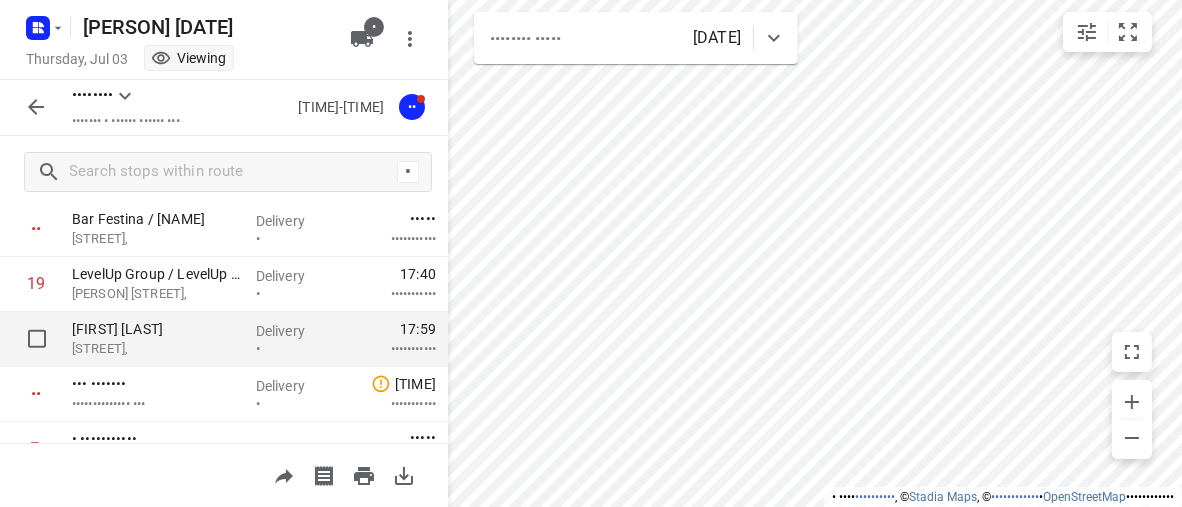 scroll, scrollTop: 1075, scrollLeft: 0, axis: vertical 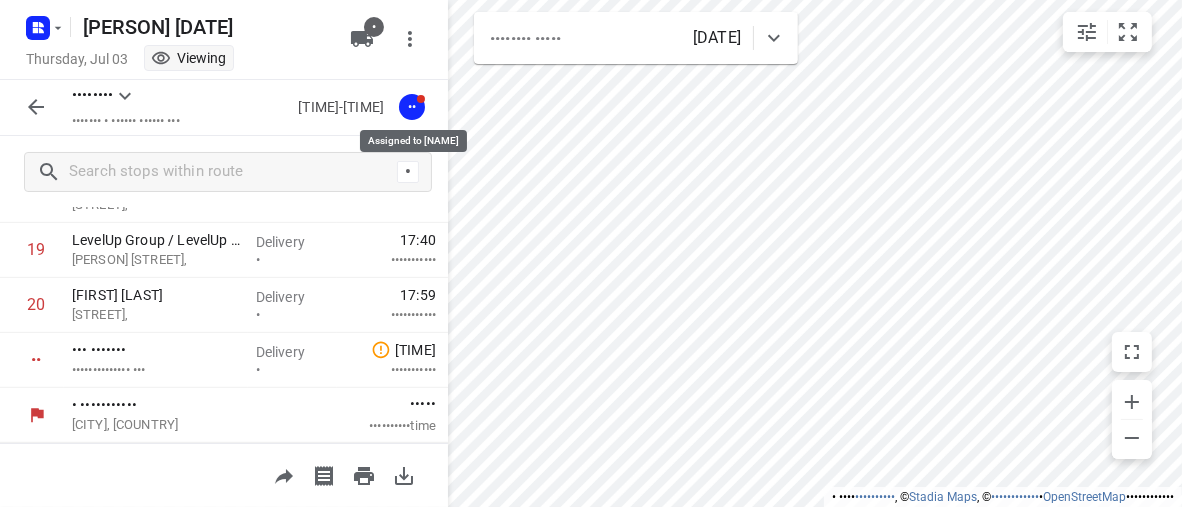 click on "••" at bounding box center (412, 106) 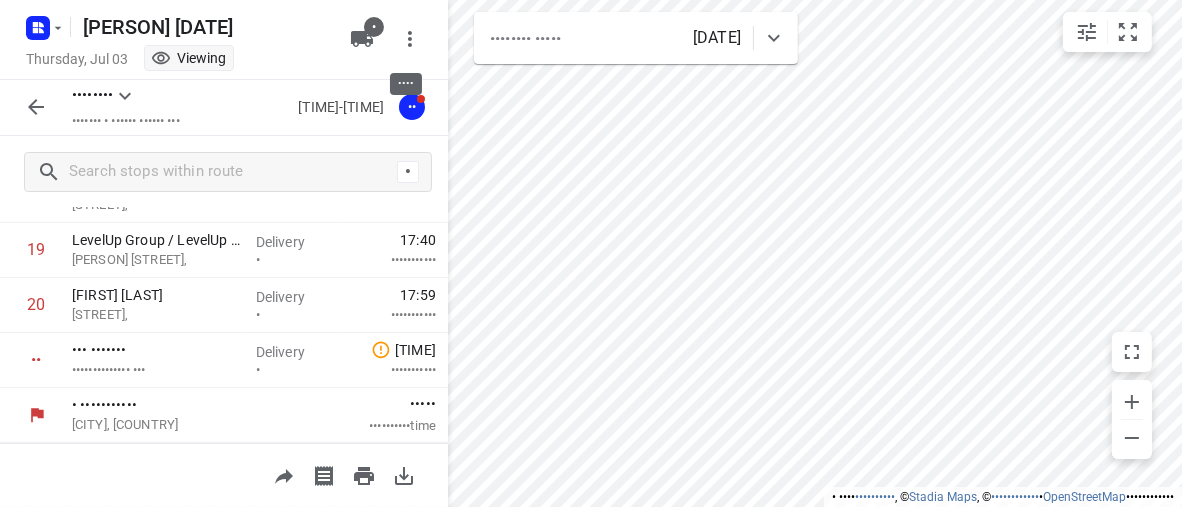 click at bounding box center (410, 39) 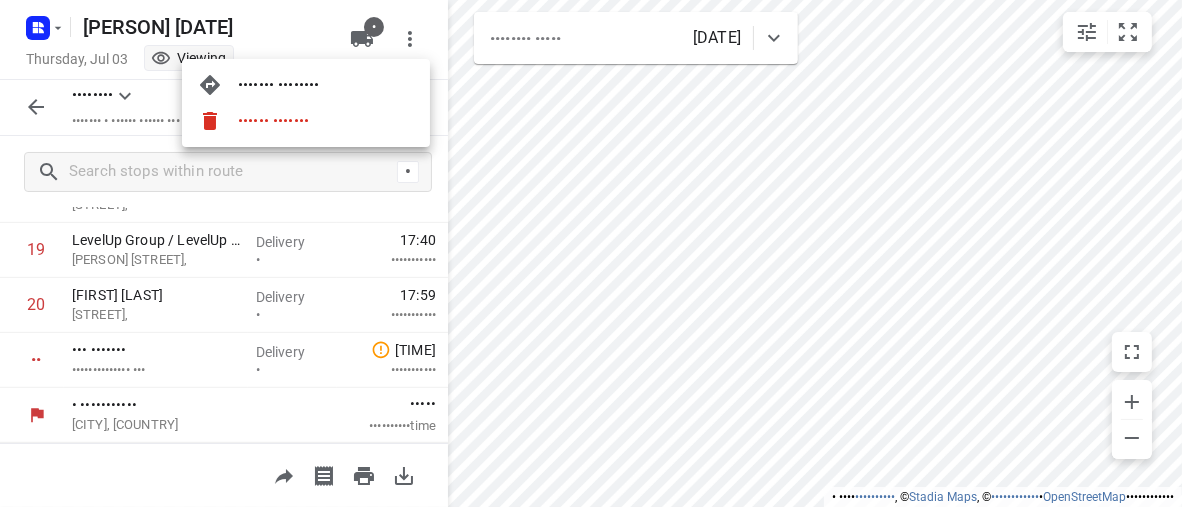 click at bounding box center (591, 253) 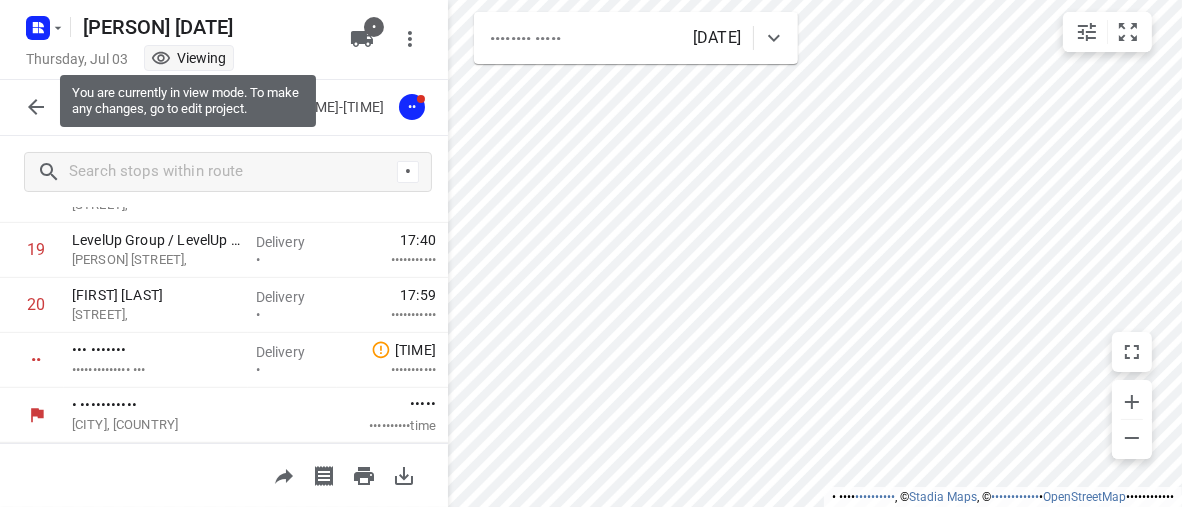 click on "Viewing" at bounding box center (189, 58) 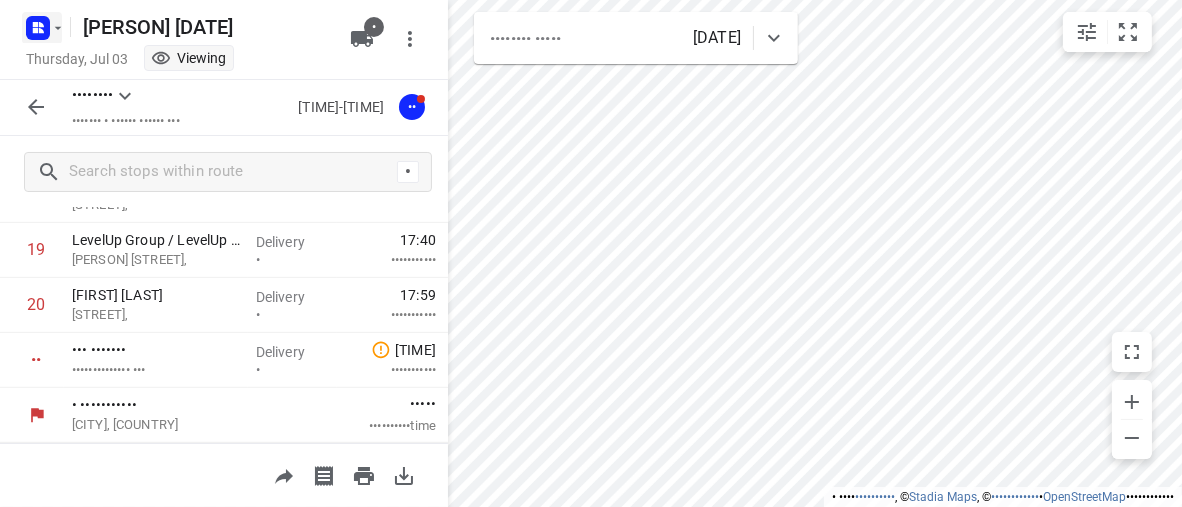 click at bounding box center (58, 28) 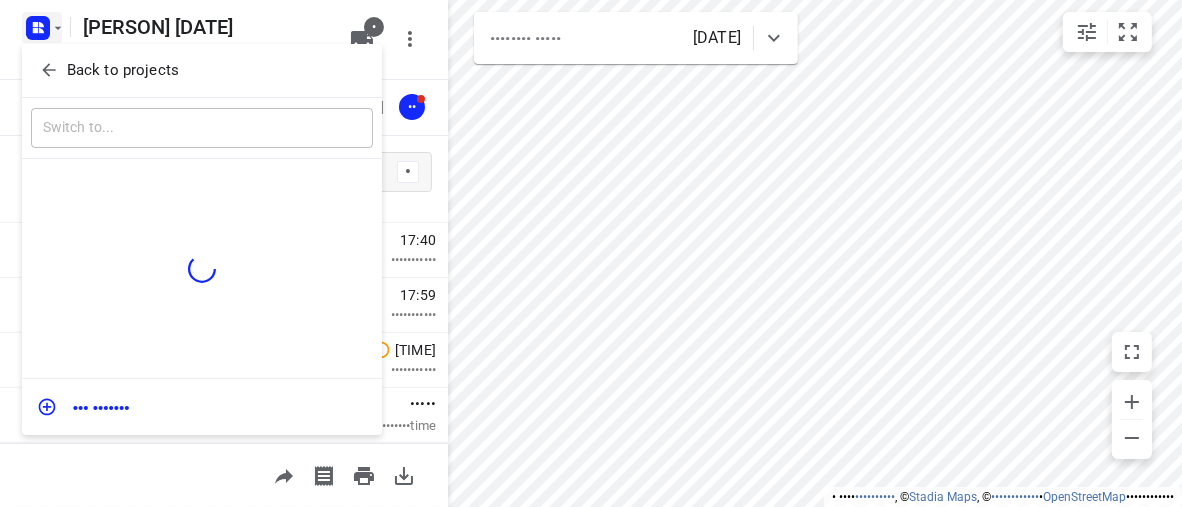 click at bounding box center [591, 0] 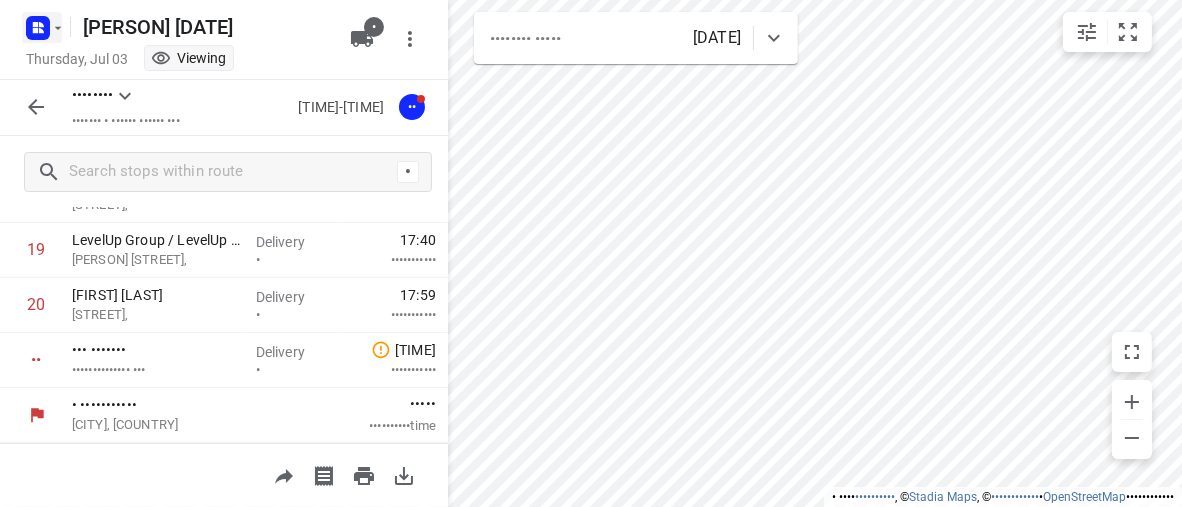 click at bounding box center [58, 28] 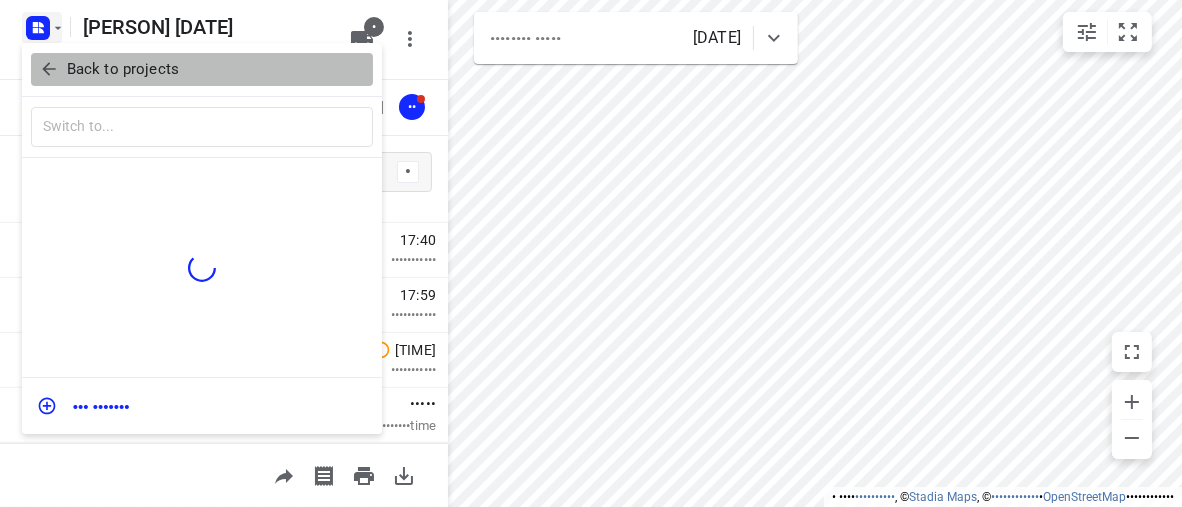 click on "Back to projects" at bounding box center [123, 69] 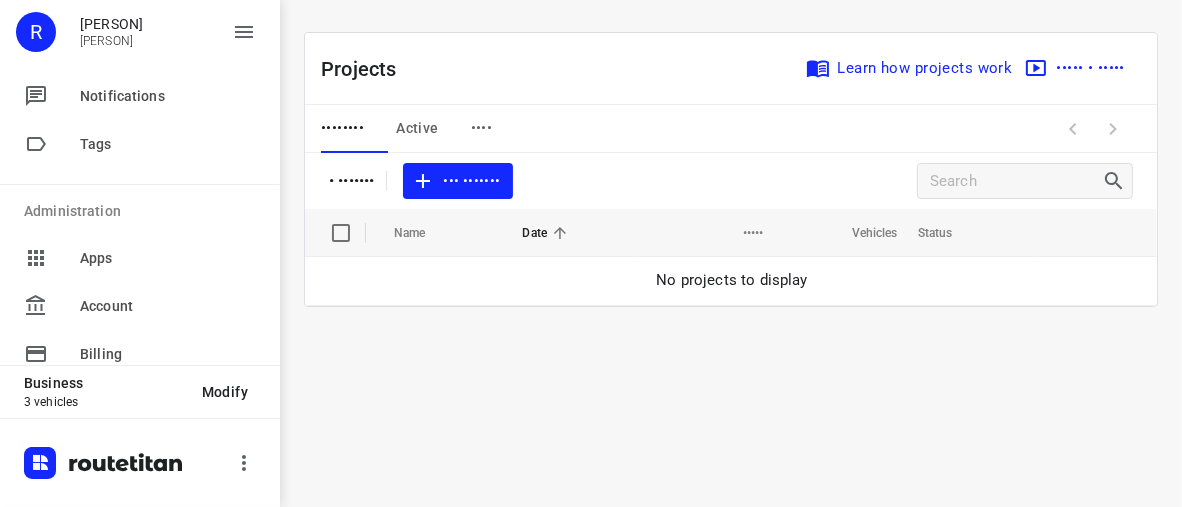 scroll, scrollTop: 400, scrollLeft: 0, axis: vertical 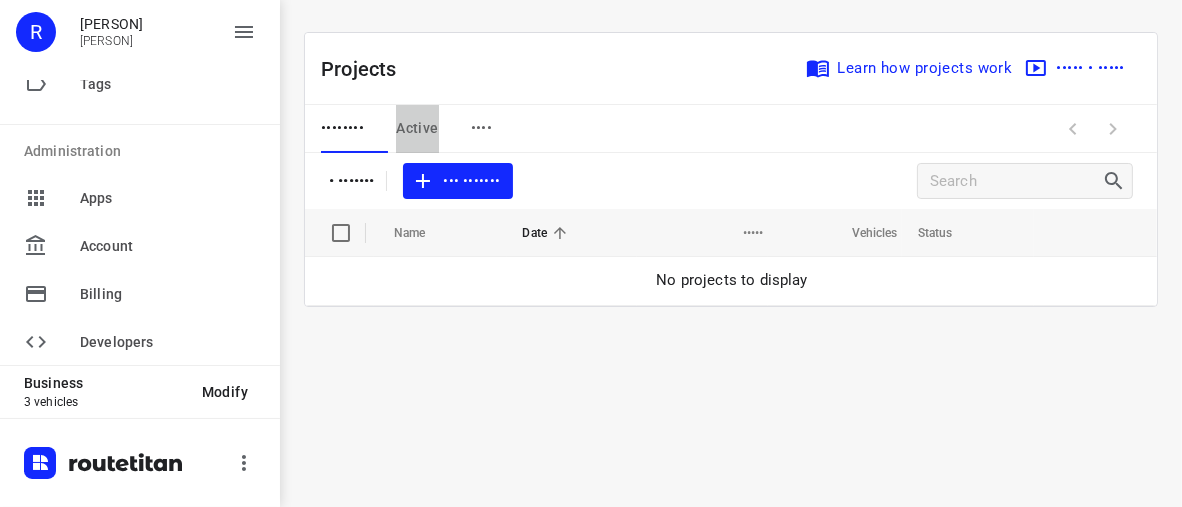 click on "Active" at bounding box center (342, 128) 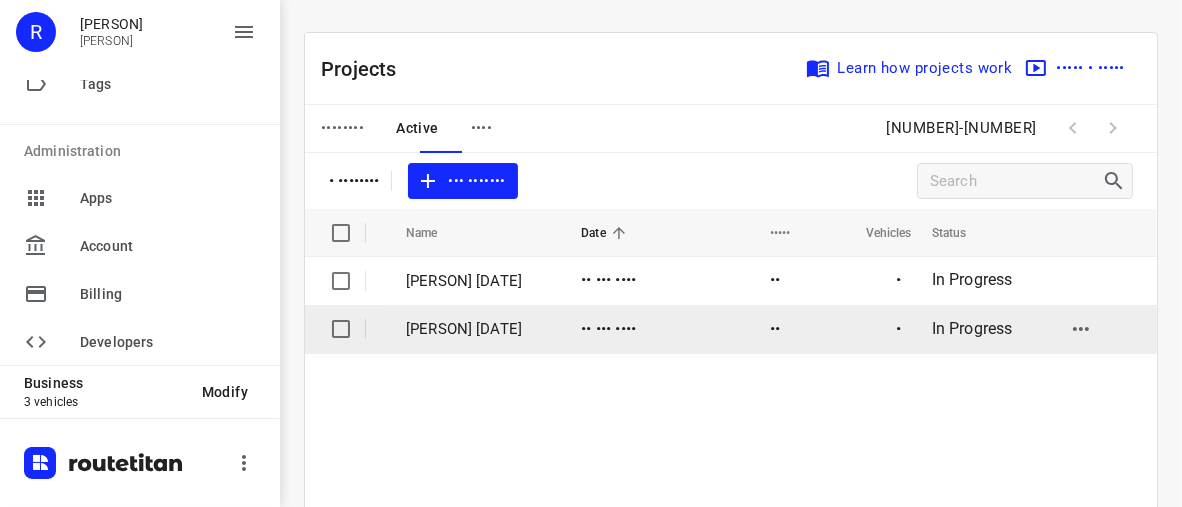 click on "[PERSON] [DATE]" at bounding box center [478, 329] 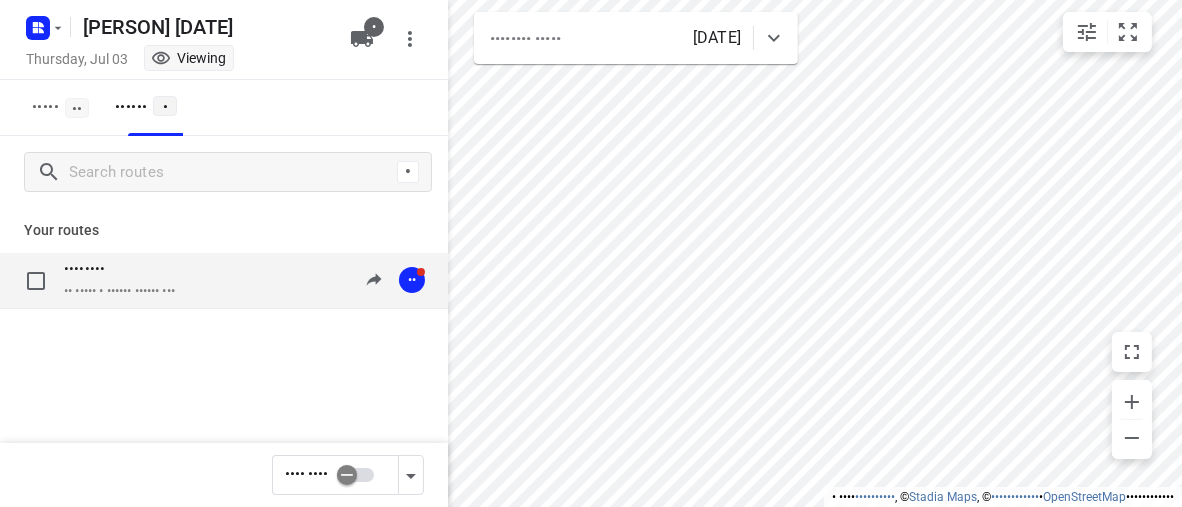 click on "VJZ-31-V 21 stops • 135km • 8h14m • 19u [TIME]-[TIME] AM" at bounding box center (224, 281) 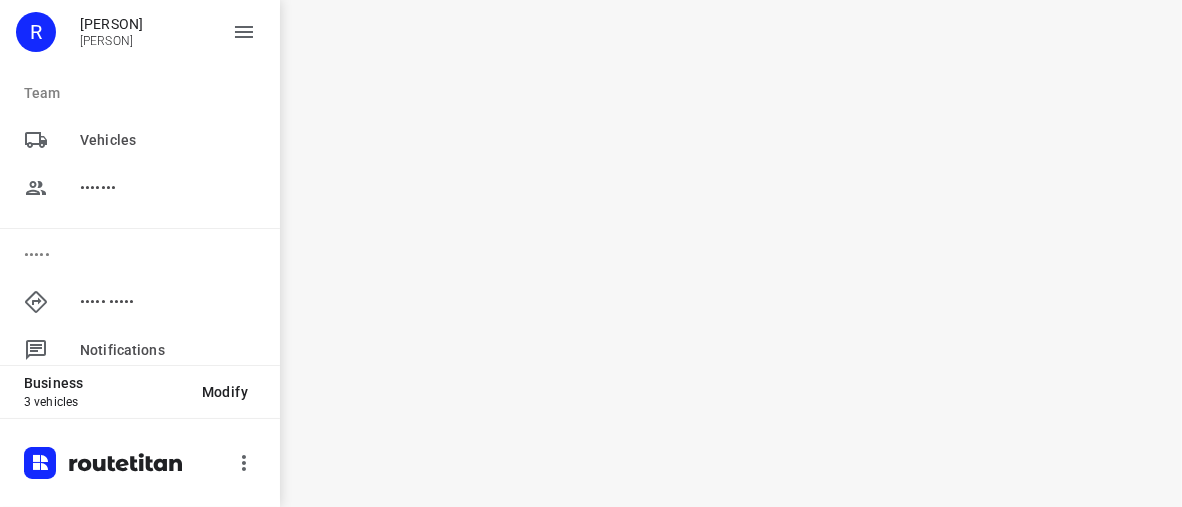 scroll, scrollTop: 0, scrollLeft: 0, axis: both 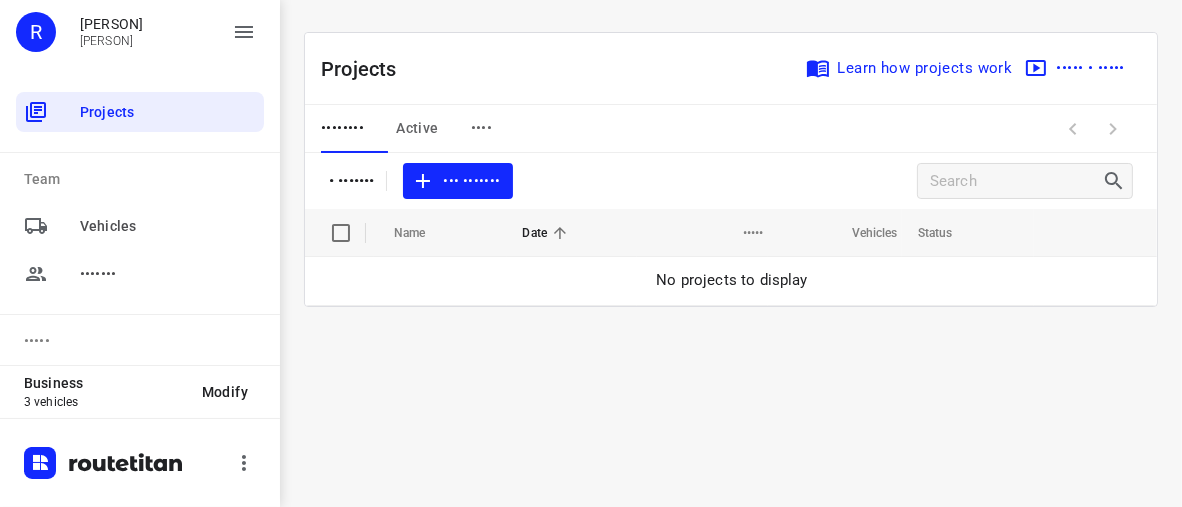 click on "Active" at bounding box center [342, 128] 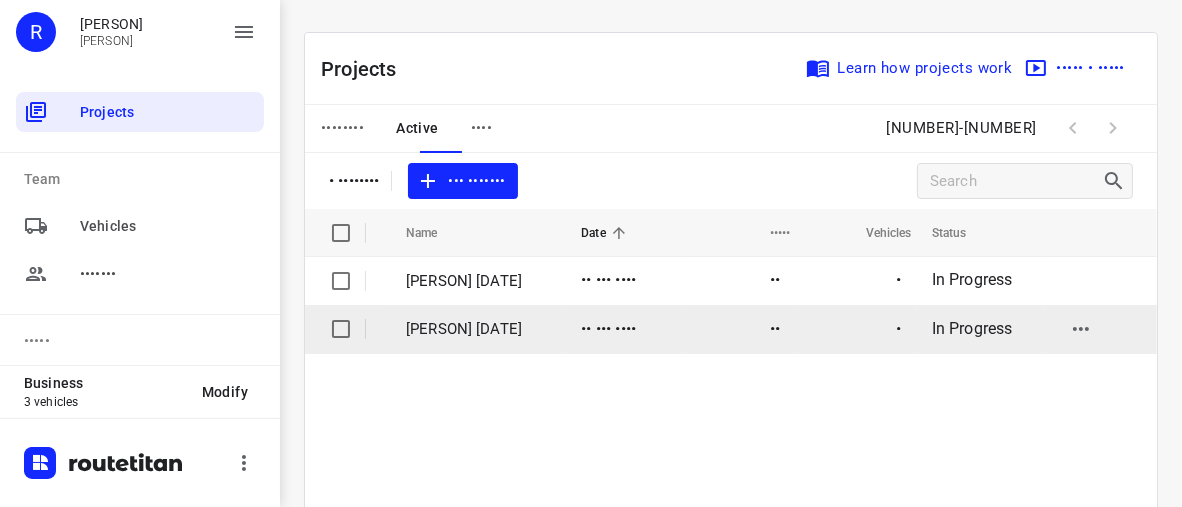 click on "[PERSON] [DATE]" at bounding box center (478, 329) 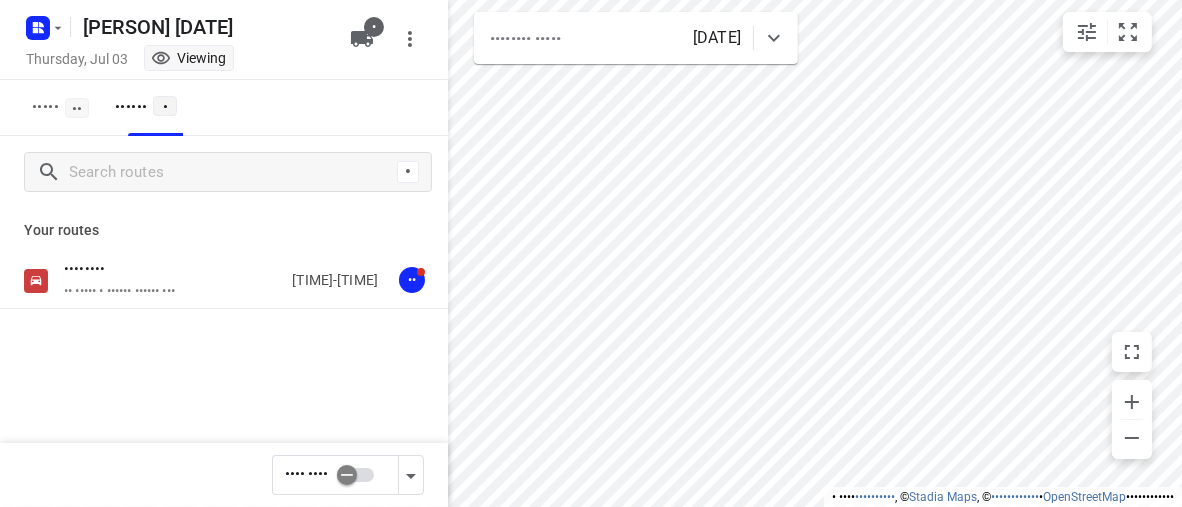 click at bounding box center [347, 475] 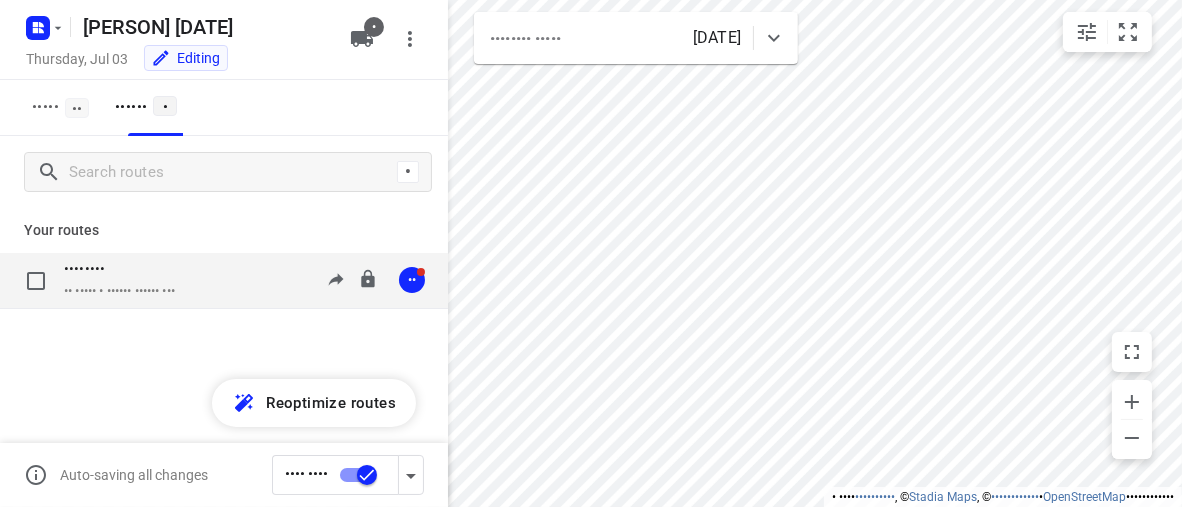 click on "••   ••••• •   •••••  •   •••••  • •••" at bounding box center [119, 291] 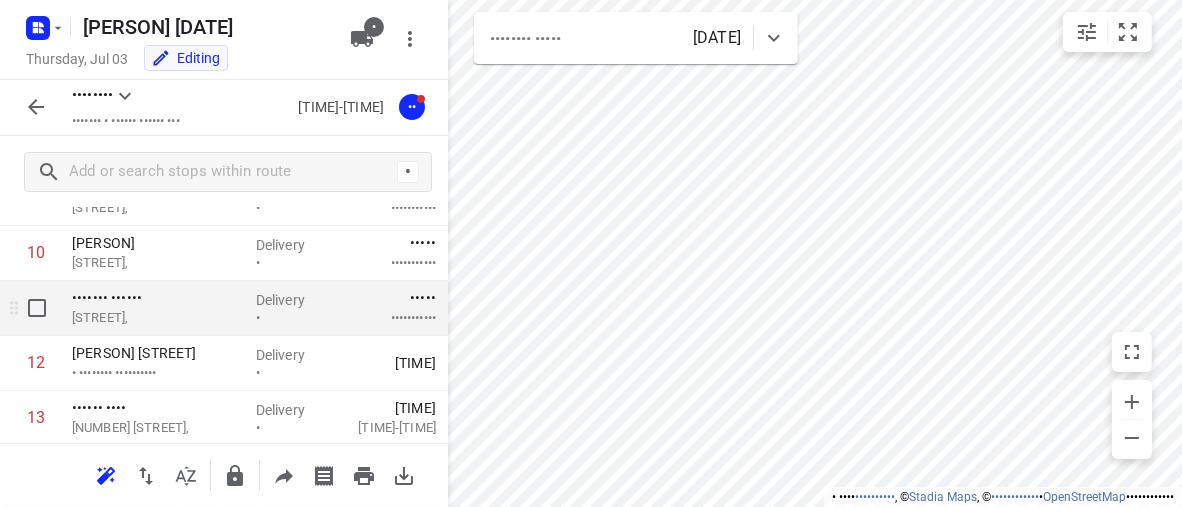 scroll, scrollTop: 600, scrollLeft: 0, axis: vertical 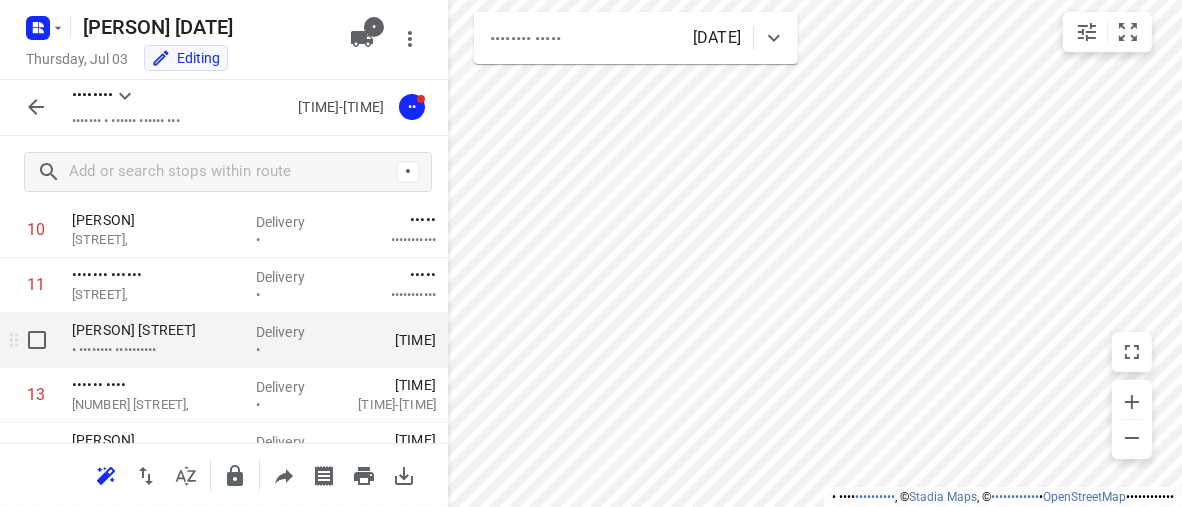 click on "• •••••••• ••••••••••" at bounding box center (156, 350) 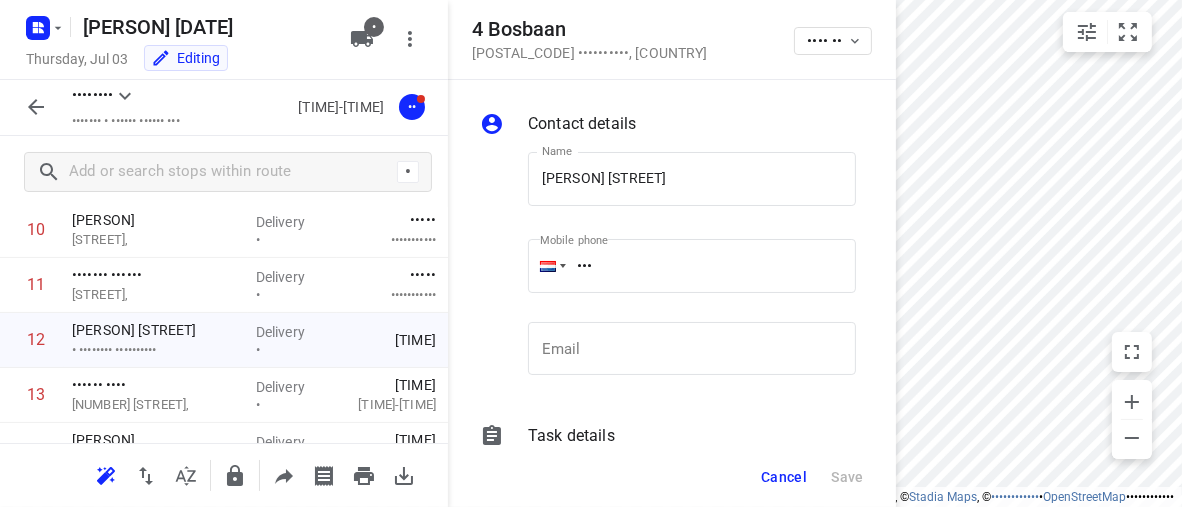 scroll, scrollTop: 0, scrollLeft: 0, axis: both 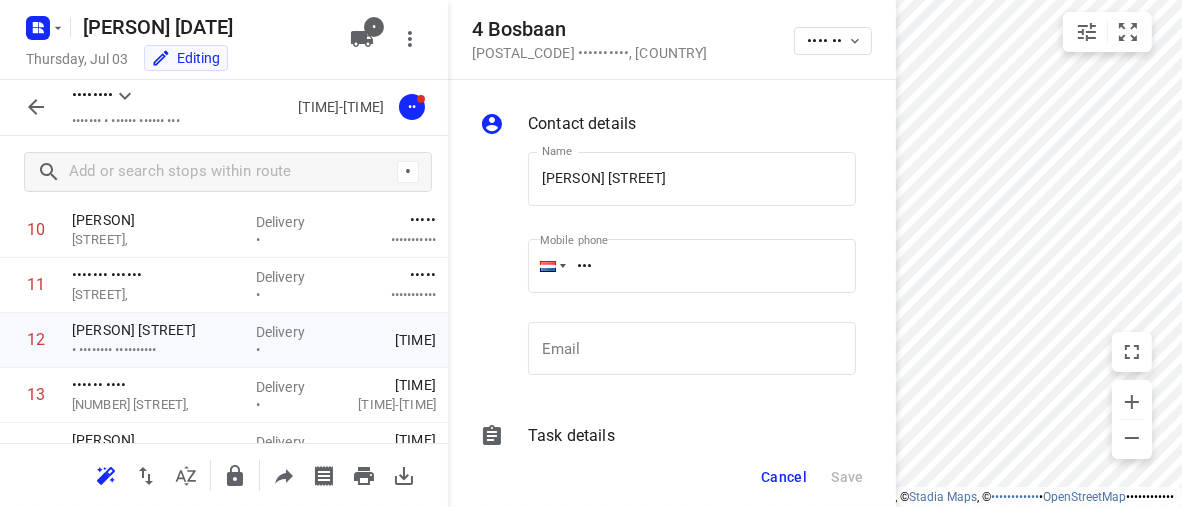 click on "•••" at bounding box center [692, 266] 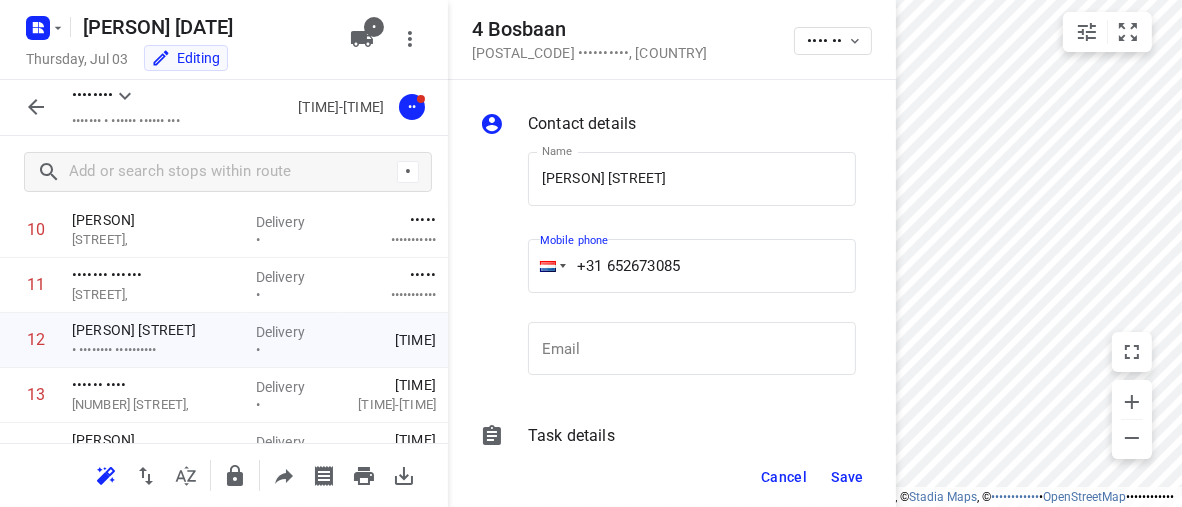 type on "+31 652673085" 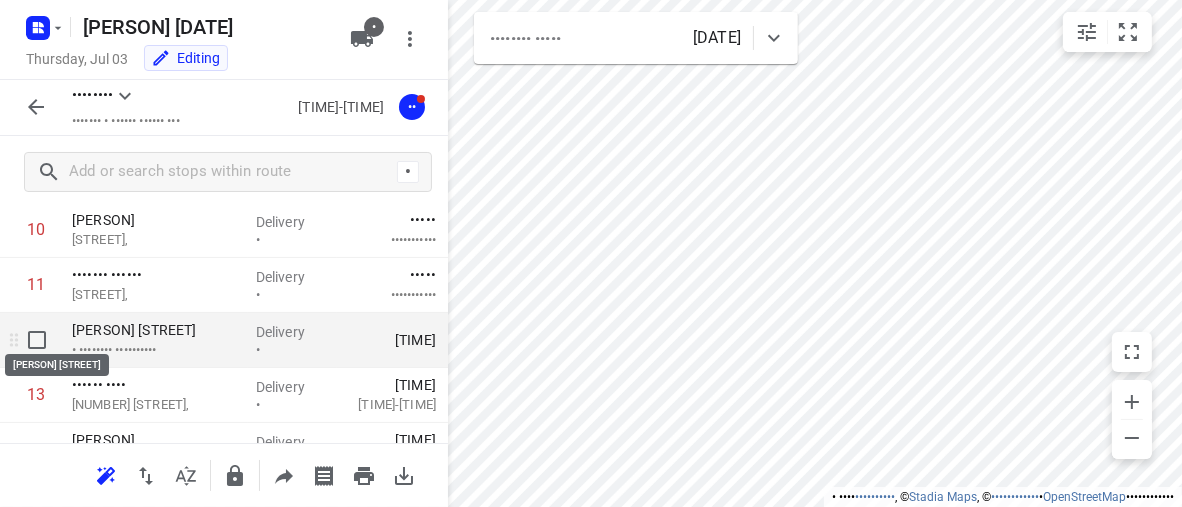click on "[PERSON] [STREET]" at bounding box center [156, 330] 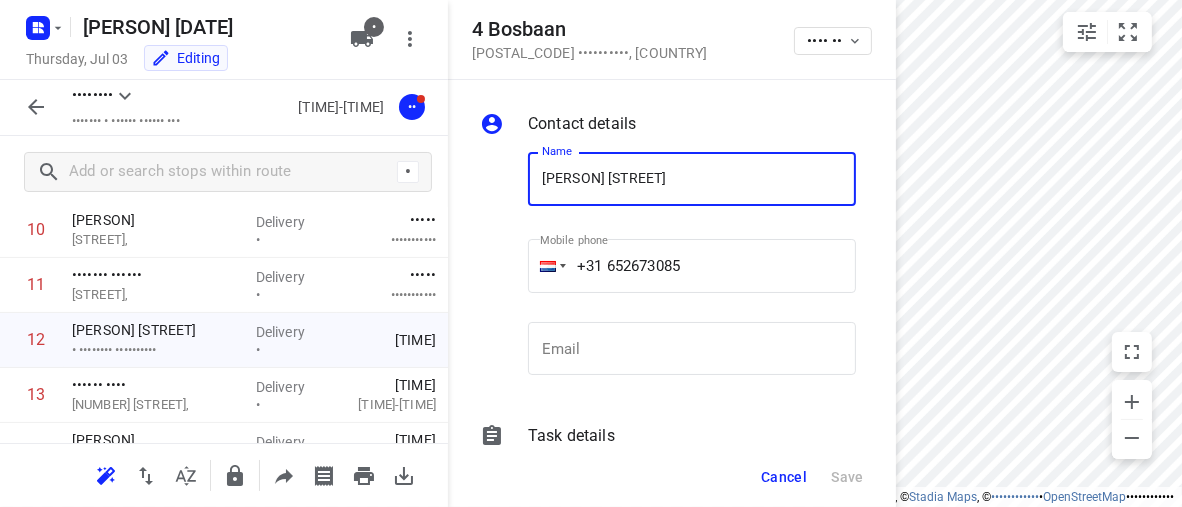 scroll, scrollTop: 0, scrollLeft: 137, axis: horizontal 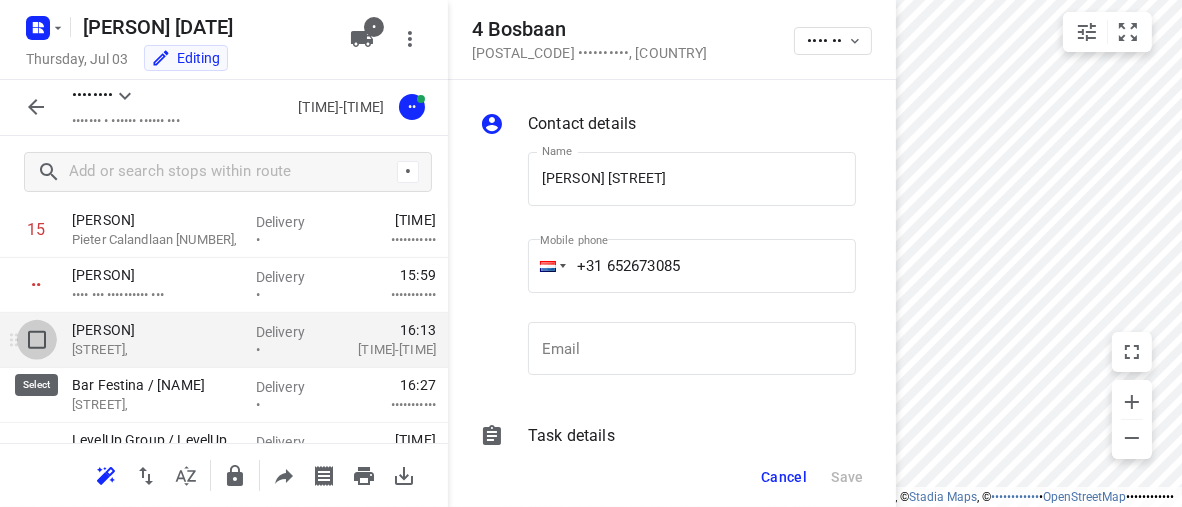 click at bounding box center (37, 340) 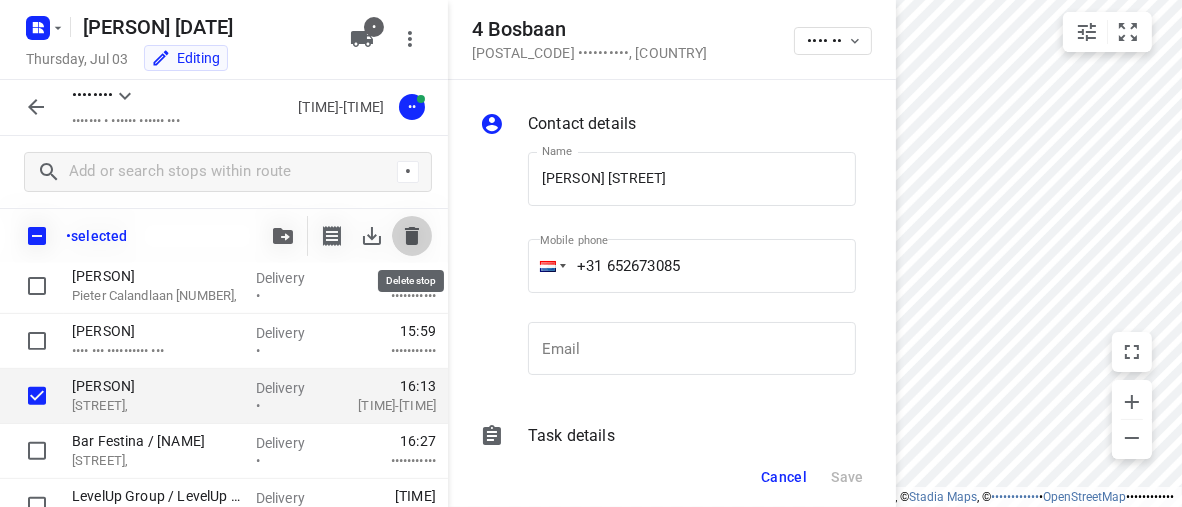 click at bounding box center [412, 236] 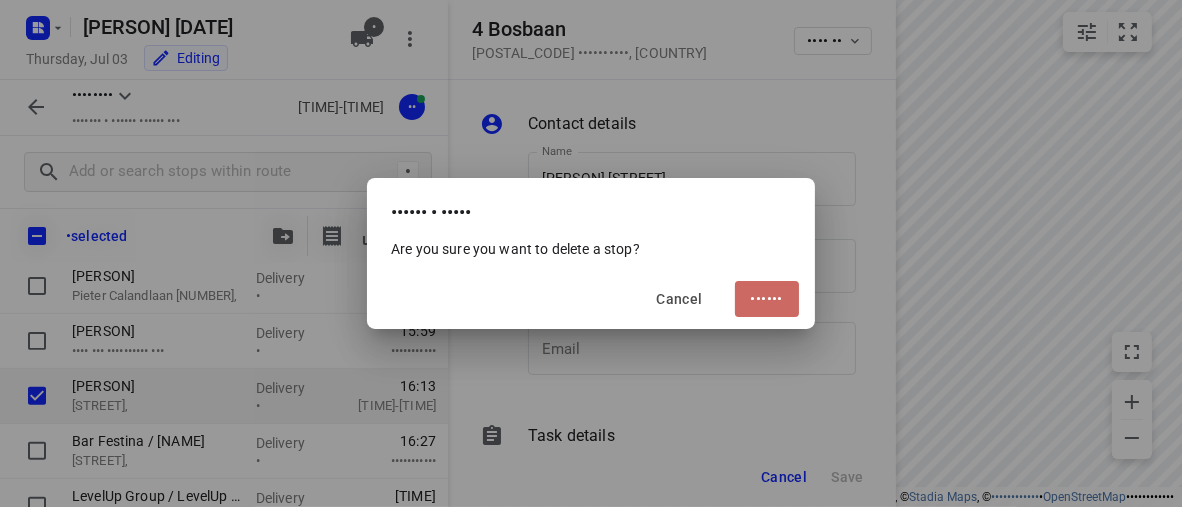 click on "••••••" at bounding box center (767, 299) 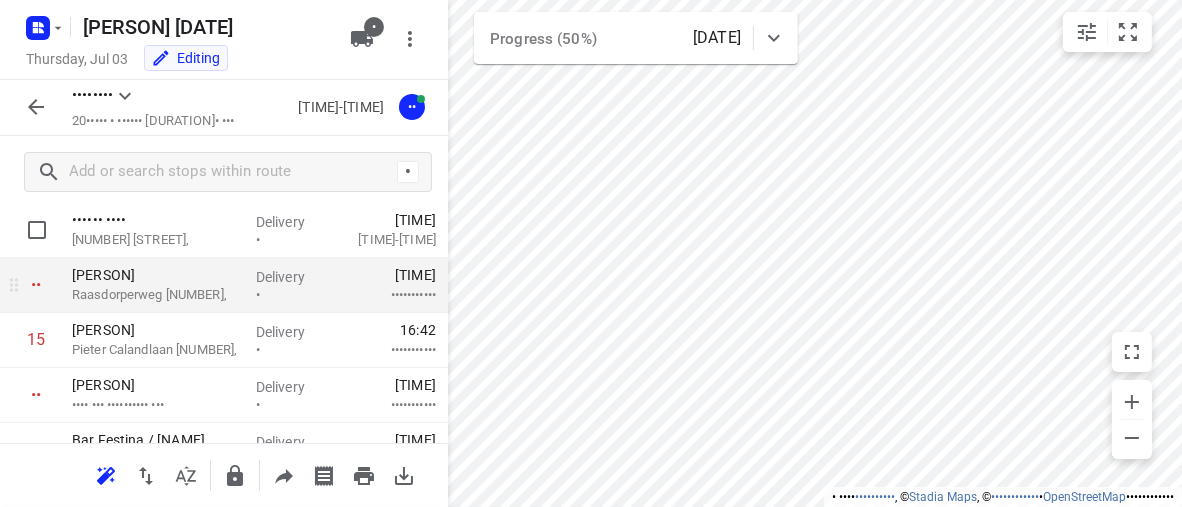 scroll, scrollTop: 775, scrollLeft: 0, axis: vertical 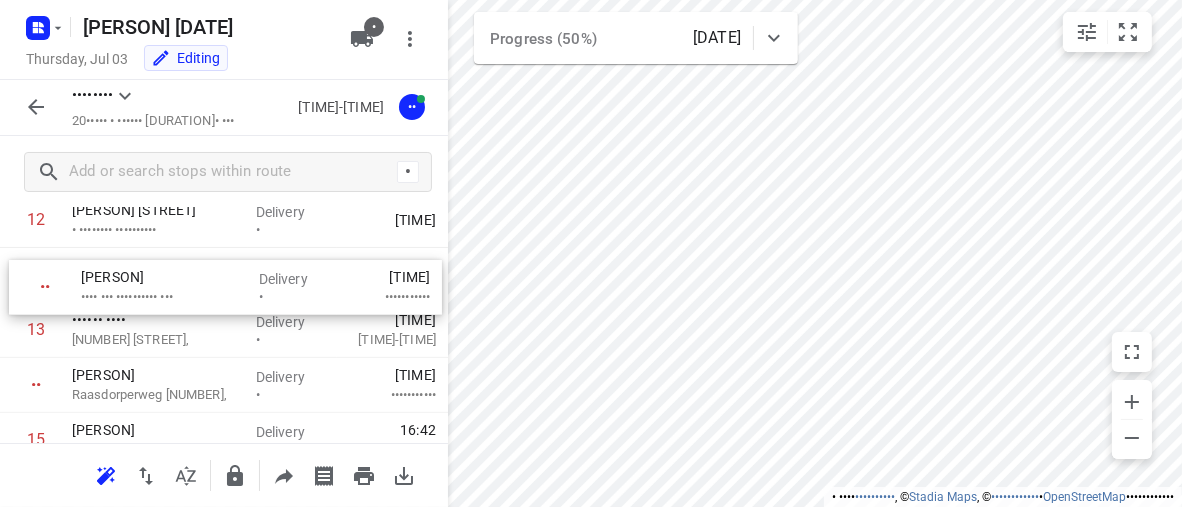 drag, startPoint x: 162, startPoint y: 393, endPoint x: 170, endPoint y: 290, distance: 103.31021 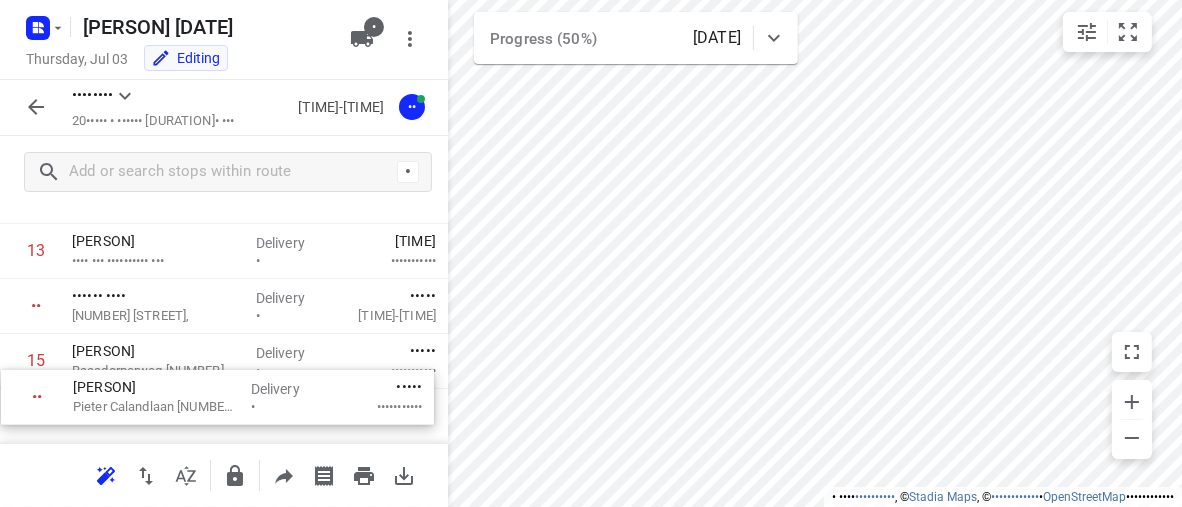 scroll, scrollTop: 752, scrollLeft: 0, axis: vertical 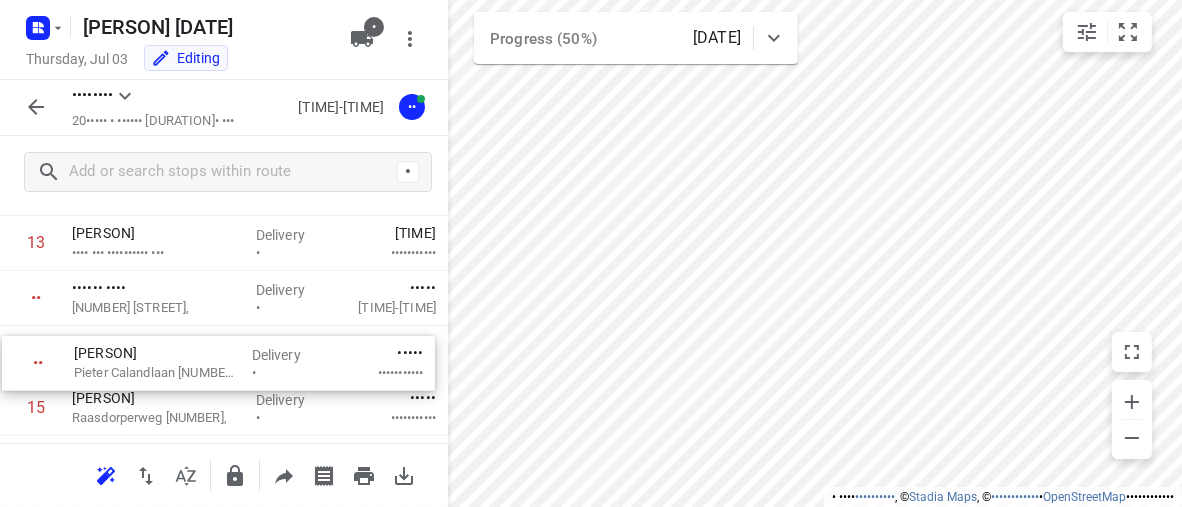 drag, startPoint x: 158, startPoint y: 438, endPoint x: 158, endPoint y: 354, distance: 84 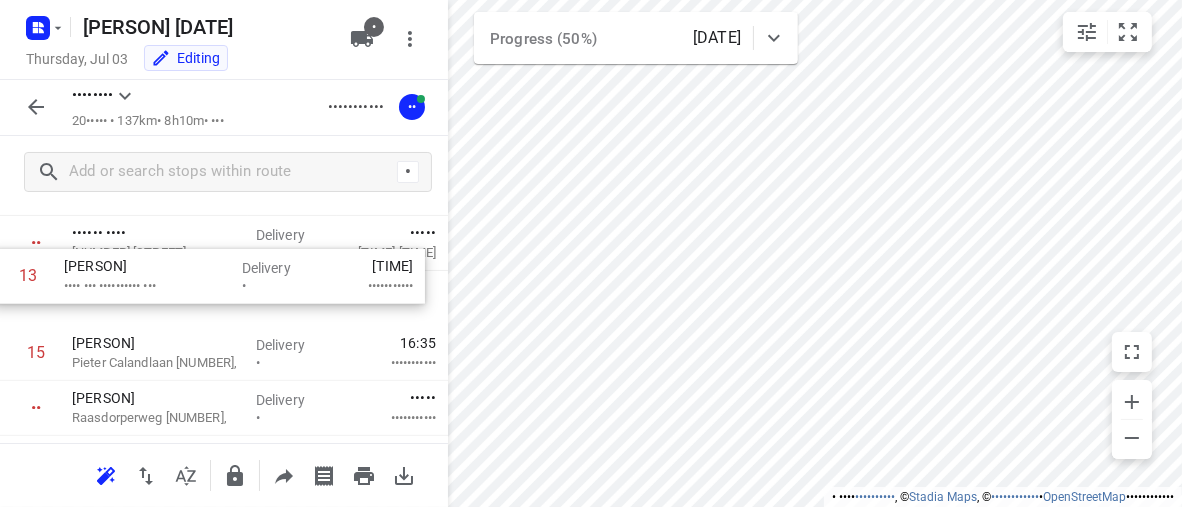 scroll, scrollTop: 748, scrollLeft: 0, axis: vertical 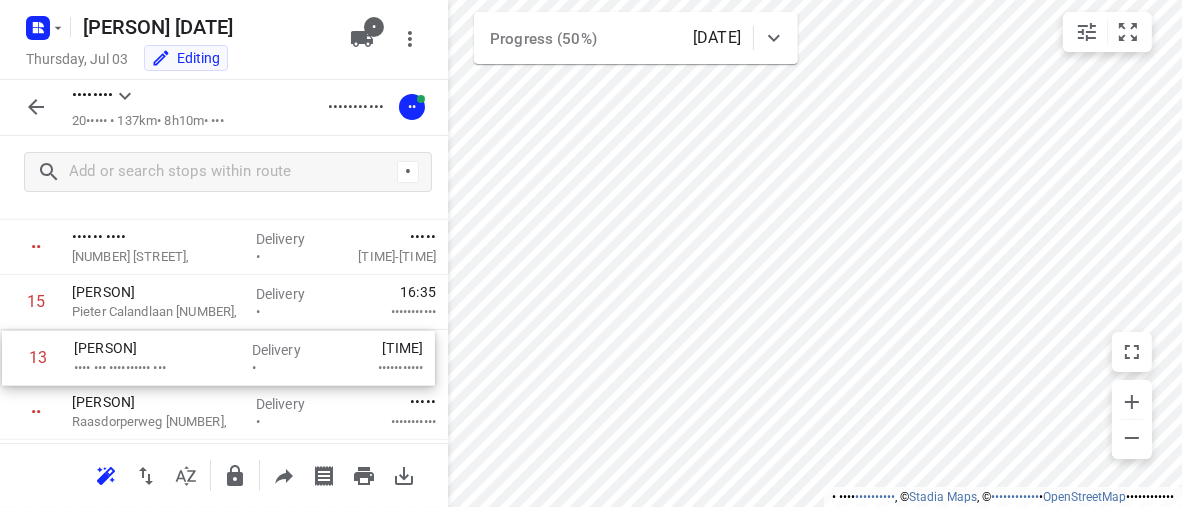 drag, startPoint x: 144, startPoint y: 244, endPoint x: 145, endPoint y: 367, distance: 123.00407 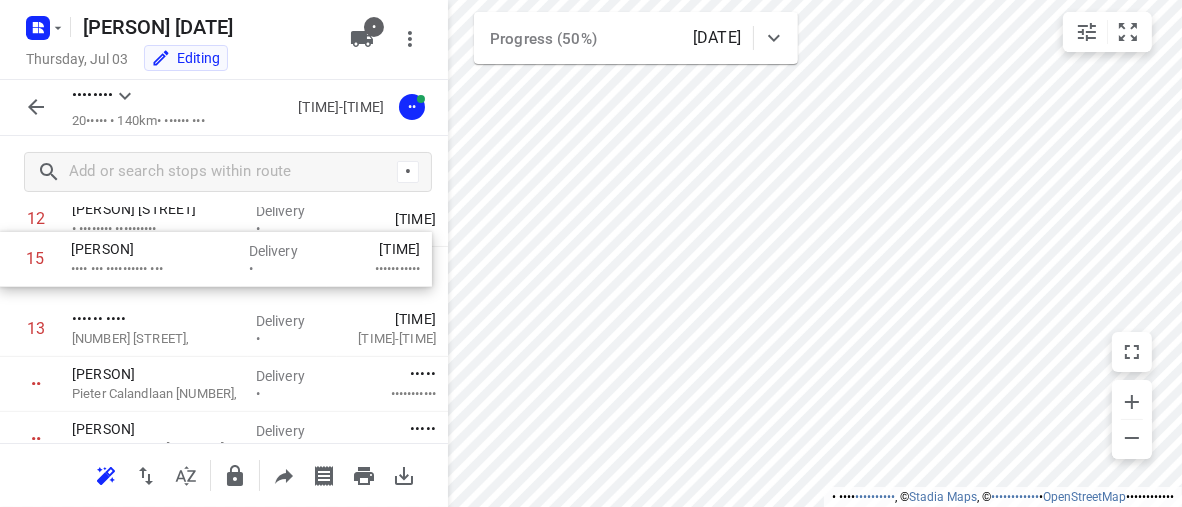scroll, scrollTop: 715, scrollLeft: 0, axis: vertical 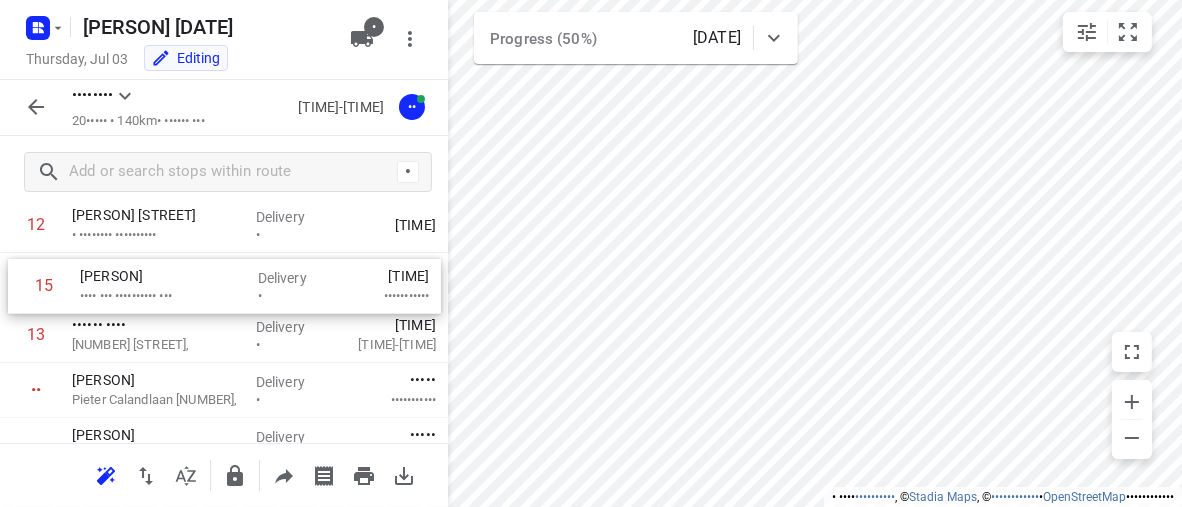 drag, startPoint x: 171, startPoint y: 371, endPoint x: 176, endPoint y: 291, distance: 80.1561 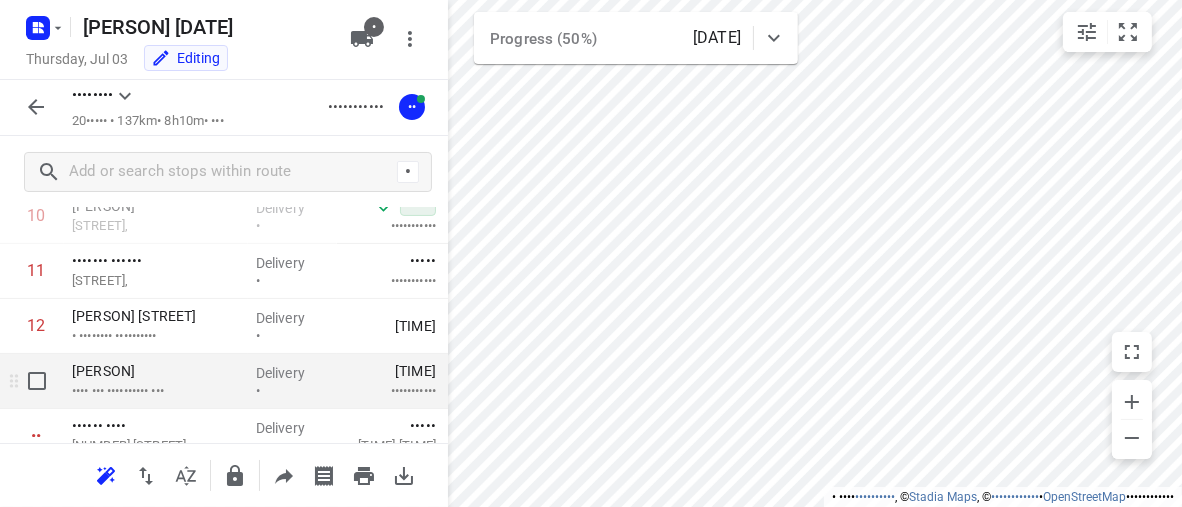 scroll, scrollTop: 715, scrollLeft: 0, axis: vertical 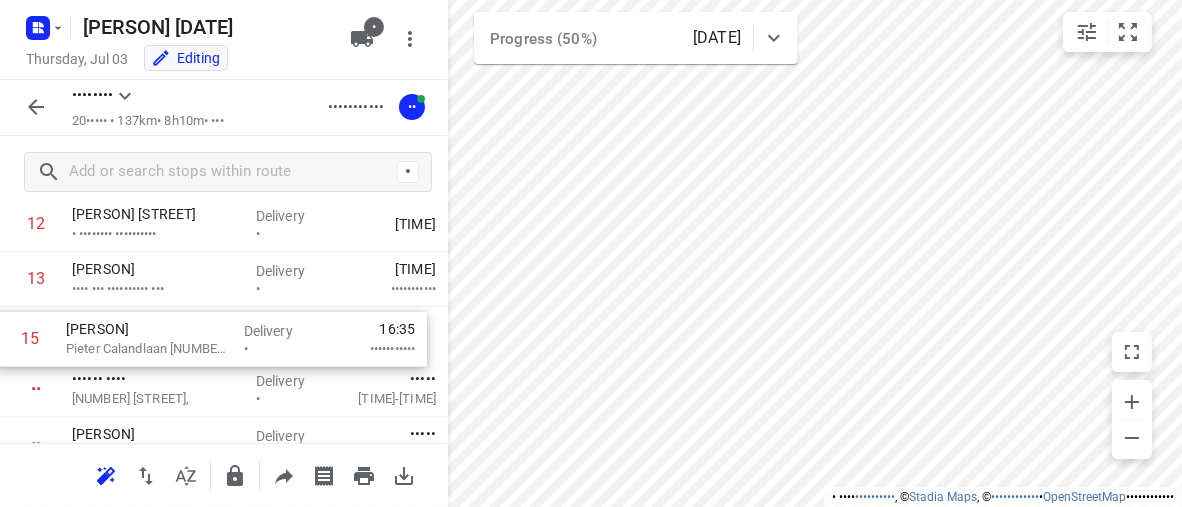 drag, startPoint x: 163, startPoint y: 389, endPoint x: 157, endPoint y: 333, distance: 56.32051 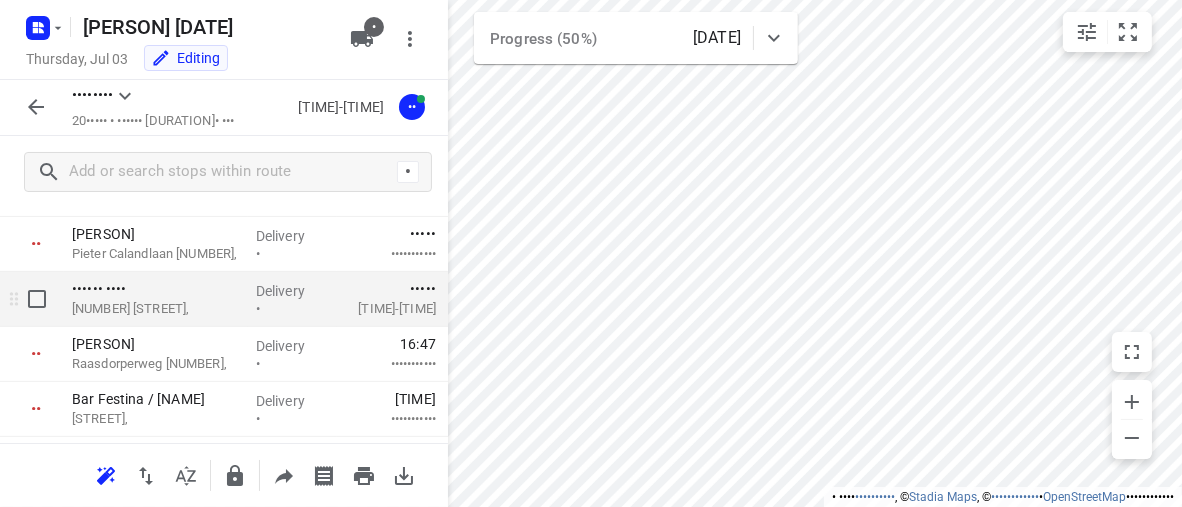 scroll, scrollTop: 816, scrollLeft: 0, axis: vertical 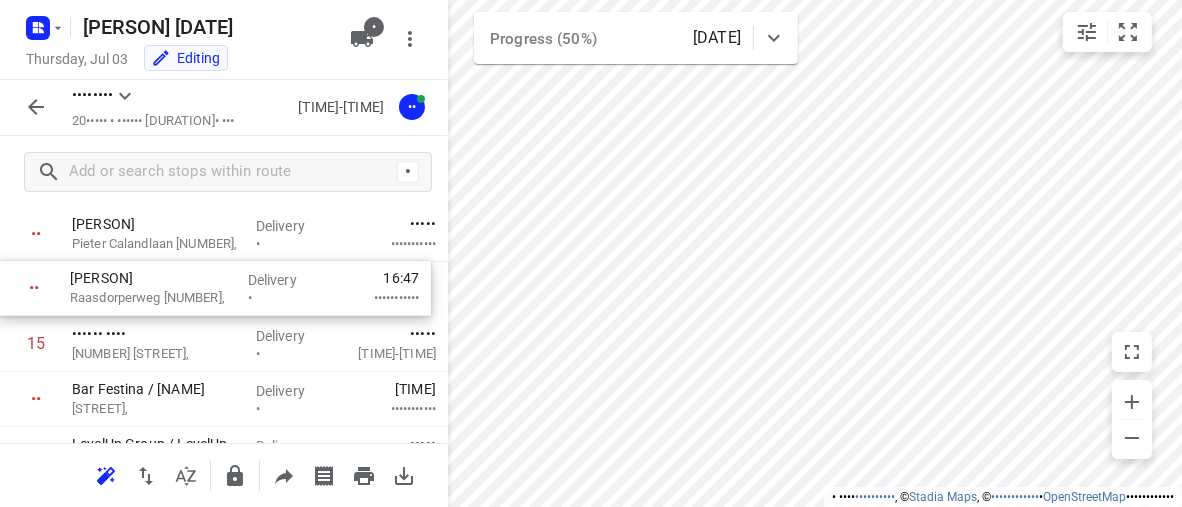 drag, startPoint x: 142, startPoint y: 353, endPoint x: 140, endPoint y: 291, distance: 62.03225 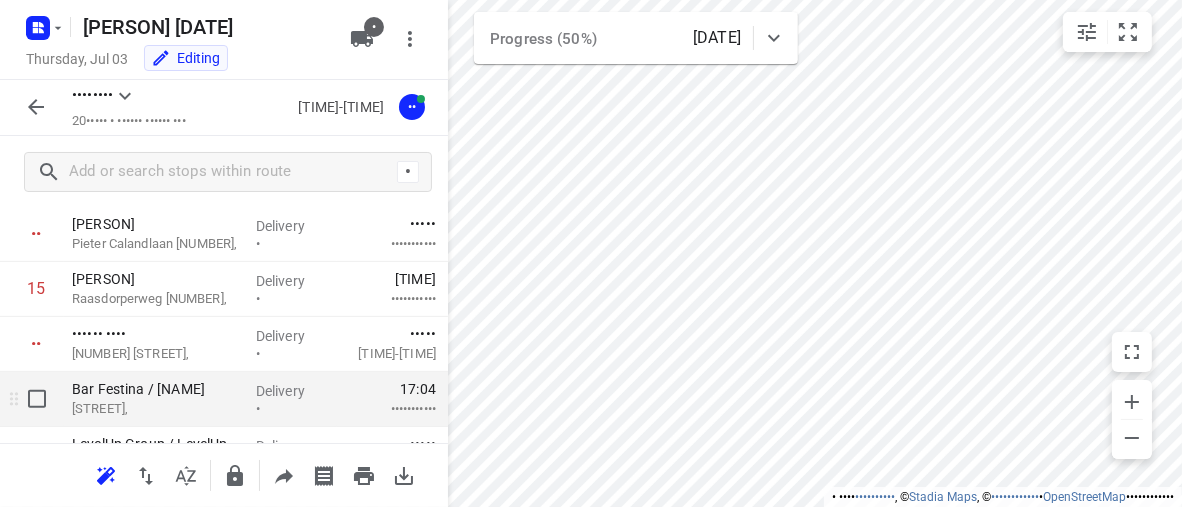 scroll, scrollTop: 916, scrollLeft: 0, axis: vertical 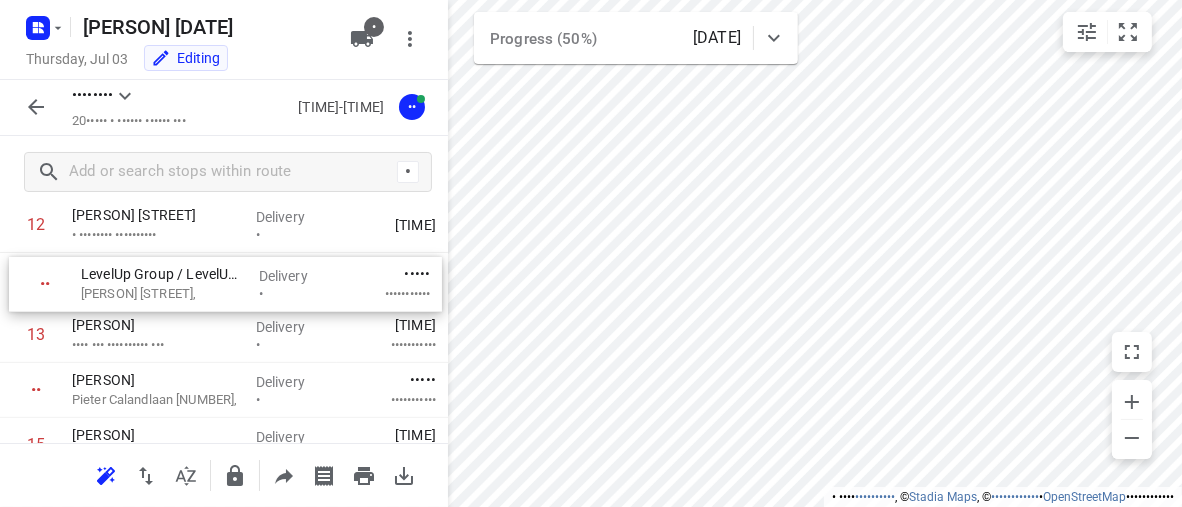 drag, startPoint x: 206, startPoint y: 379, endPoint x: 217, endPoint y: 282, distance: 97.62172 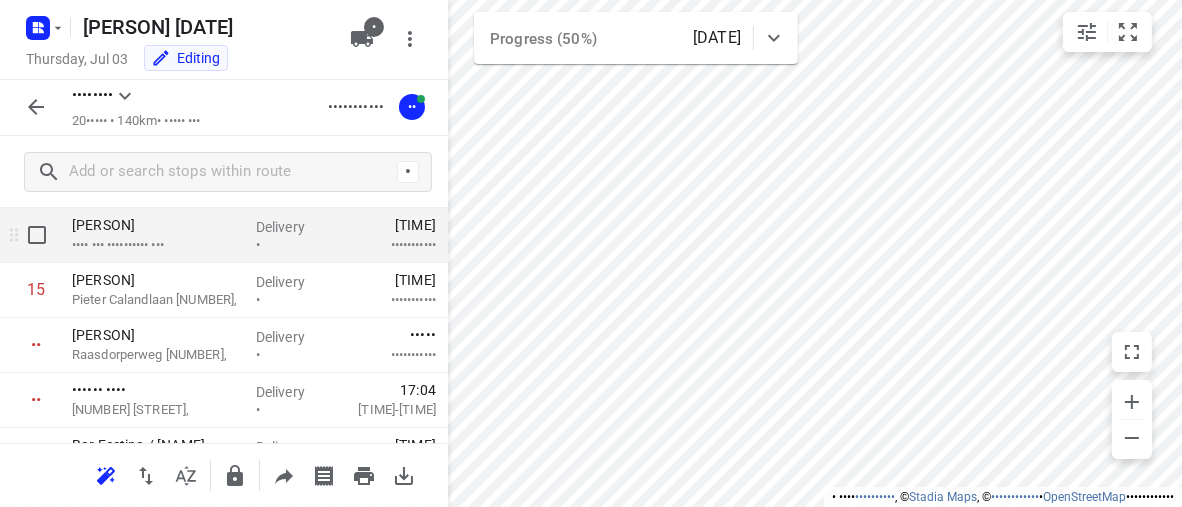 scroll, scrollTop: 915, scrollLeft: 0, axis: vertical 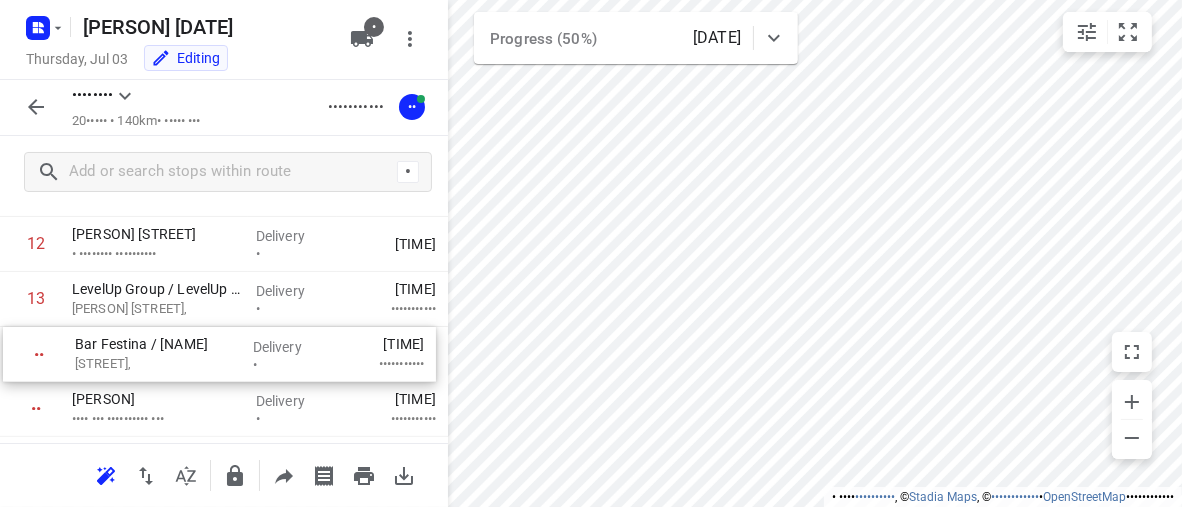 click on "• ••• ••••••• ••••• ••••••••••• •••• •••••••• • ••••• ••••••••••• • ••••••• •••••• •• ••••••••••• ••••••••• •••••••• • ••••• • •• •••••••• •••••••• ••••••••••••••• ••• •••••••• • ••••• ••••••••••• • ••••••• •••••••••• •••••••• •••• •••••••• • ••••• ••••••••••• • ••••••• ••••••• •••••••••••••• ••• •••••••• • ••••• ••••••••••• • ••••••••• ••••• • •••• ••• •••••••  ••• •••••• ••• •••••••• • ••••• ••••••••••• • •• ••••• •••• ••••••••• •• •••••••• • ••••• ••••••••••• • •••••• ••••••• ••••••• ••••••••••••• ••• •••••••• • ••••• ••••••••••• • •••• •• ••••••• ••••••••••••••••• •••• •••••••• • ••••• ••••••••••• •• •••••• •••• •••••• ••• ••• •••••••• • ••••• ••••••••••• •• ••••••• •••••• ••••••• ••• •••••••••••• •••• •••••••• • ••••• ••••••••••• •• ••• ••••••• •••• ••••• ••••••• ••••••••••• ••• ••••••••••• • • •••••••• •••••••••• •••••••• • ••••• •• ••••••• ••••• • ••••••• ••••• •••••• •••••••••••• ••• •••••••• • ••••• ••••••••••• •• ••••• •••••••••• •••• ••• •••••••••• ••• •••••••• • •••••" at bounding box center [224, 162] 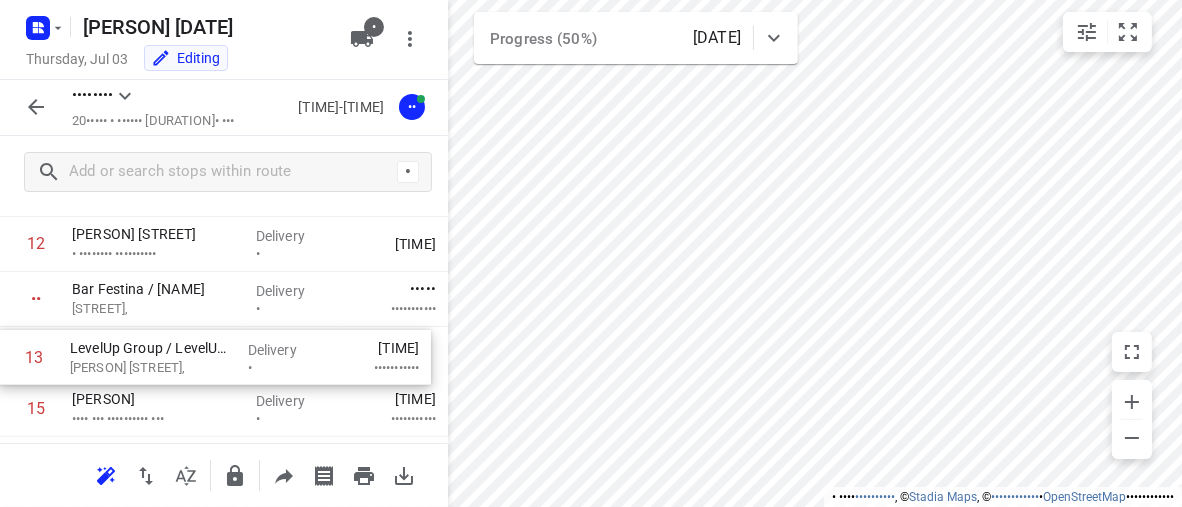 drag, startPoint x: 167, startPoint y: 296, endPoint x: 163, endPoint y: 360, distance: 64.12488 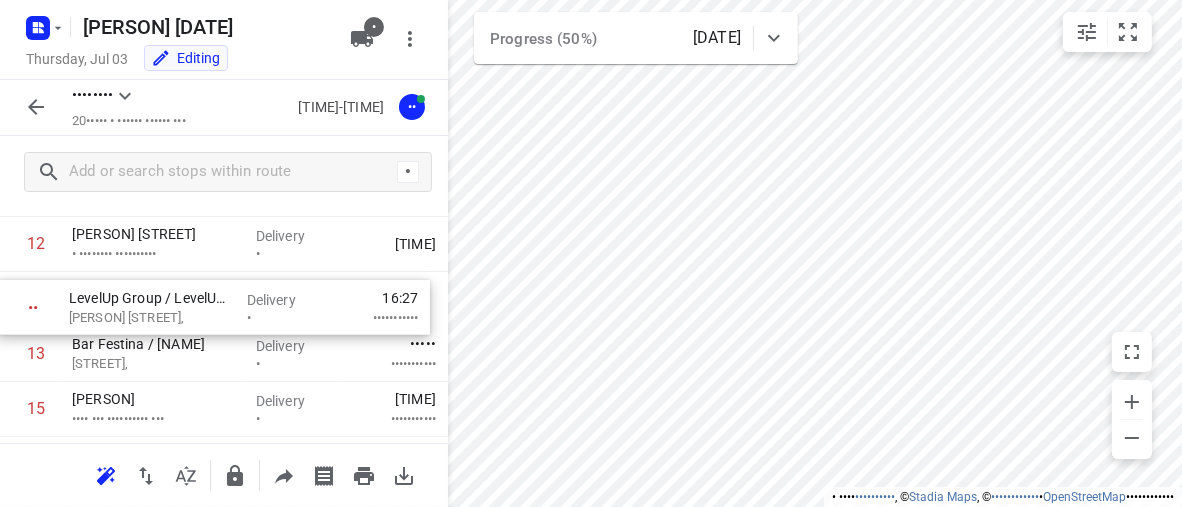 drag, startPoint x: 204, startPoint y: 354, endPoint x: 199, endPoint y: 302, distance: 52.23983 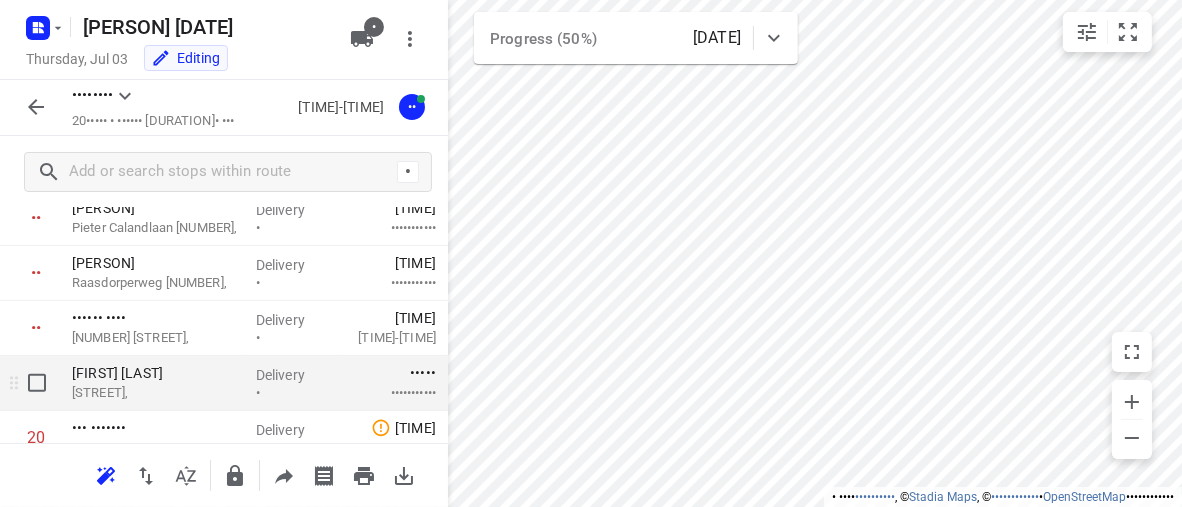 scroll, scrollTop: 920, scrollLeft: 0, axis: vertical 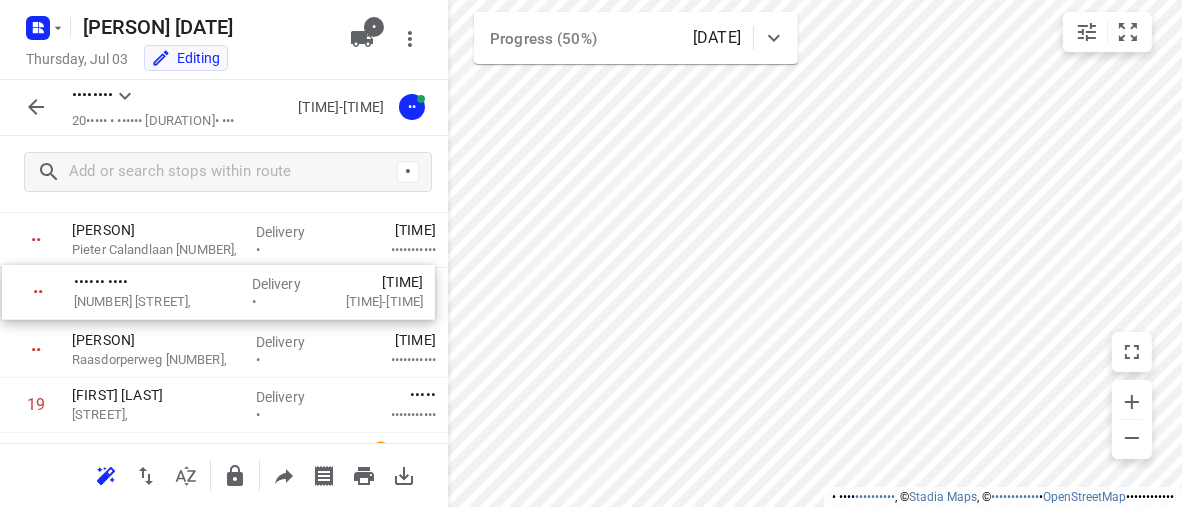 drag, startPoint x: 199, startPoint y: 358, endPoint x: 201, endPoint y: 296, distance: 62.03225 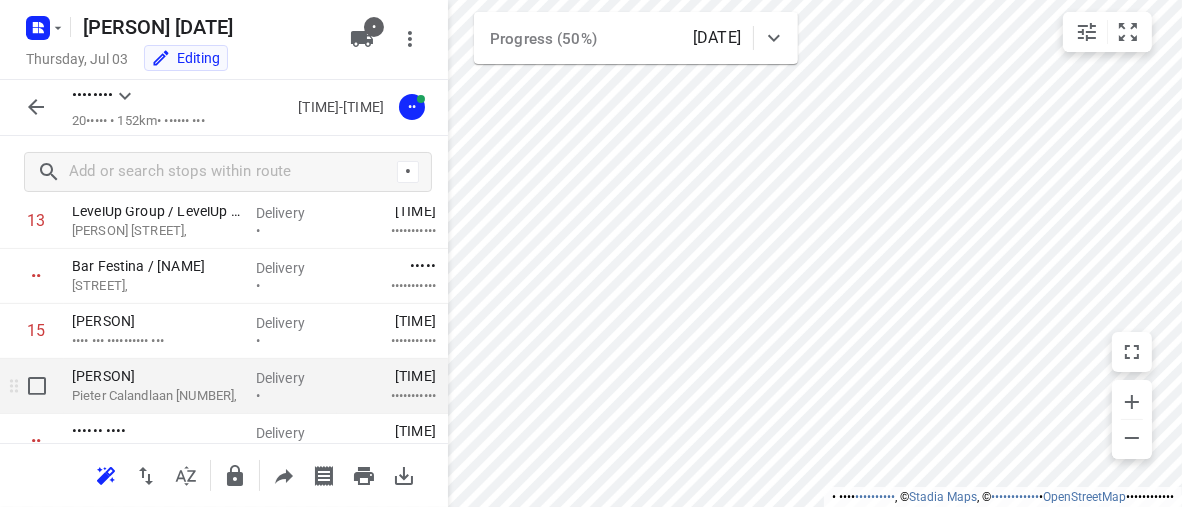 scroll, scrollTop: 720, scrollLeft: 0, axis: vertical 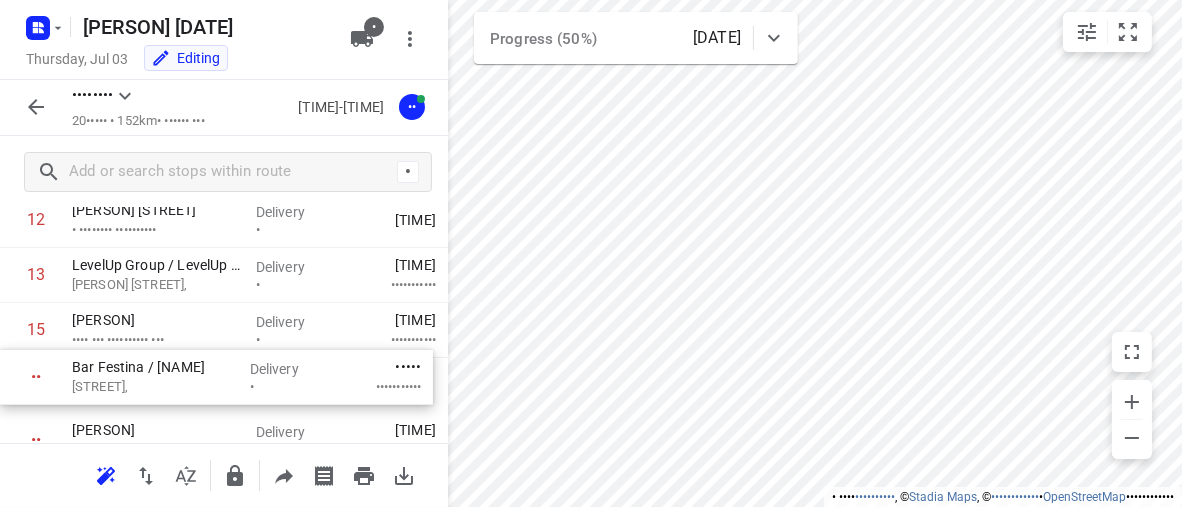drag, startPoint x: 195, startPoint y: 327, endPoint x: 197, endPoint y: 379, distance: 52.03845 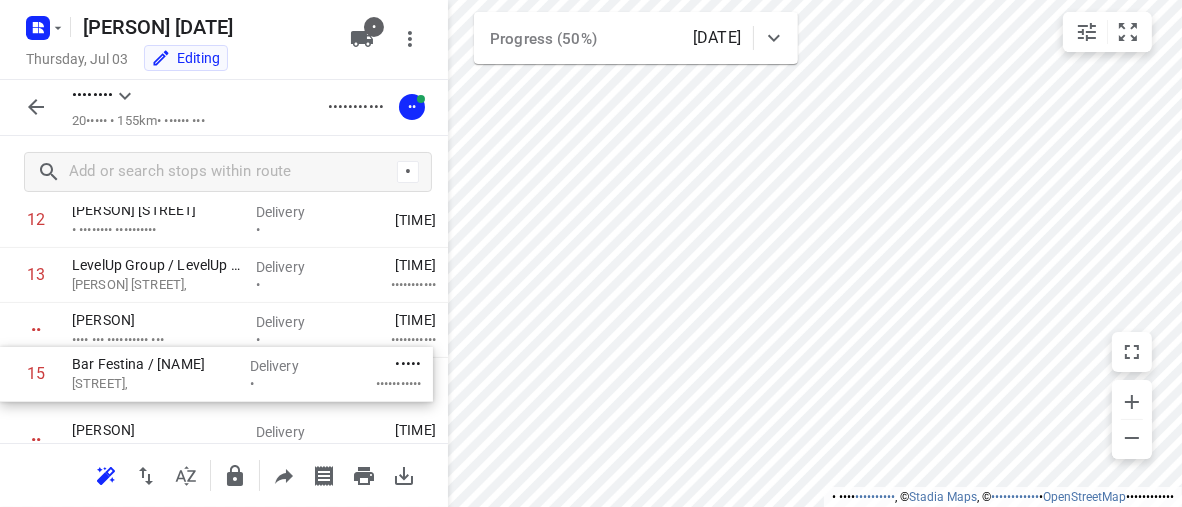scroll, scrollTop: 721, scrollLeft: 0, axis: vertical 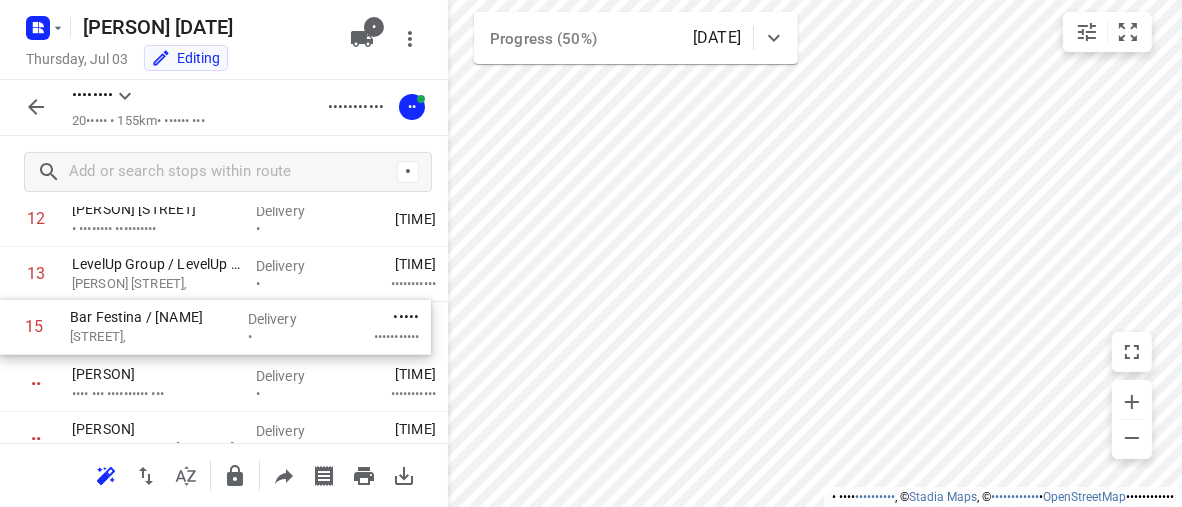 drag, startPoint x: 195, startPoint y: 391, endPoint x: 192, endPoint y: 327, distance: 64.070274 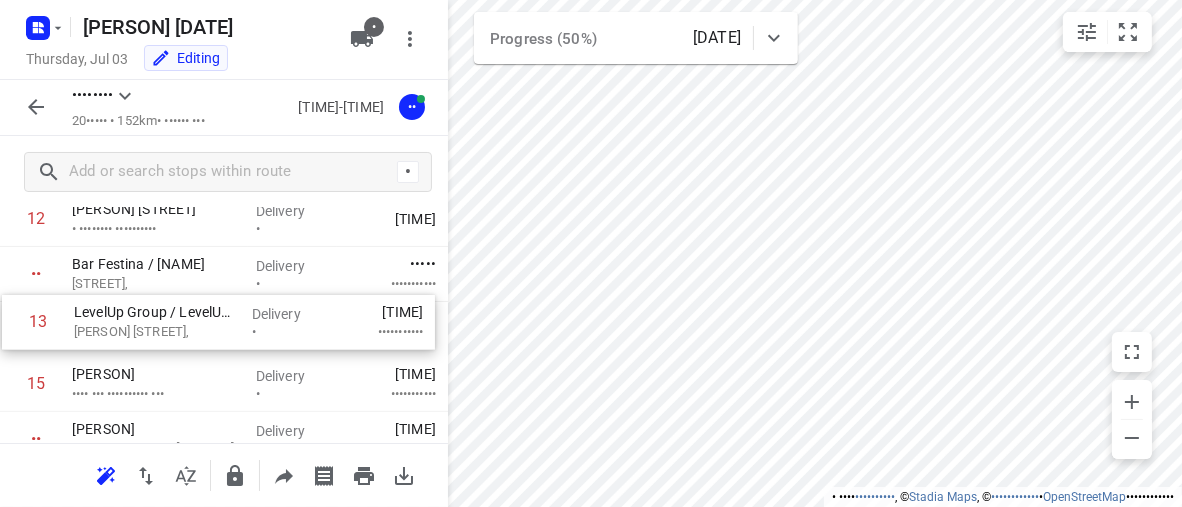 drag, startPoint x: 180, startPoint y: 273, endPoint x: 181, endPoint y: 327, distance: 54.00926 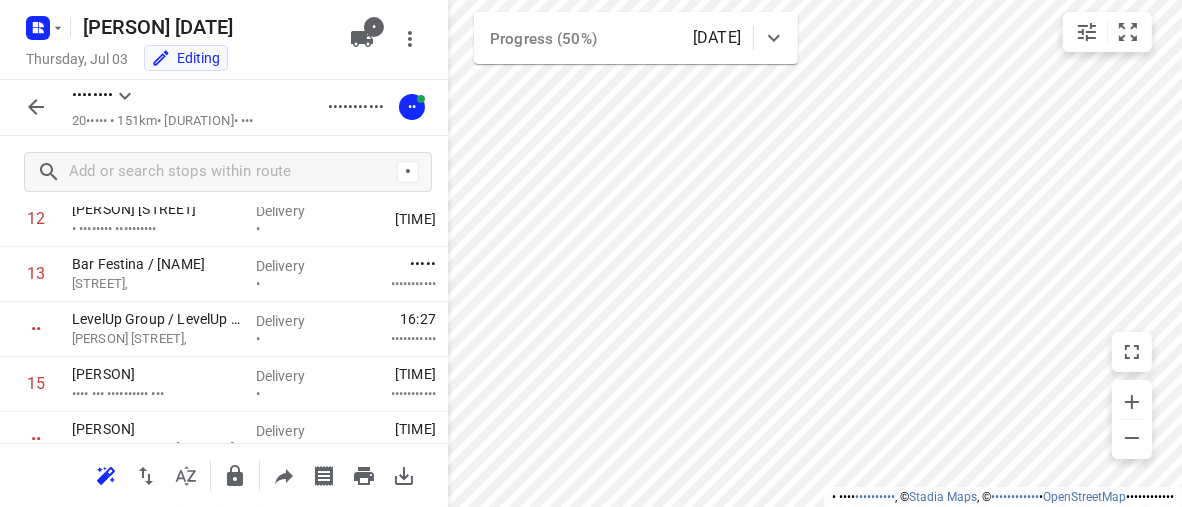 click on "• • ••••  •••••••••• • •  •••••• •••• • •  ••••••••••••  •  •••••••••••••  •••••••••••• •••• ••••• ••••••••• ••• •• ••••••• •   •••••••• ••  ••••• •   •••••  •   •••••  • ••• ••••••••••• •• • ••••• •• ••••• • ••••••••••• •••••• ••••••••••• ••••• ••••••• • ••• ••••••• ••••• ••••••••••• •••• •••••••• • ••••• ••••••••••• • ••••••• •••••• •• ••••••••••• ••••••••• •••••••• • ••••• • •• •••••••• •••••••• ••••••••••••••• ••• •••••••• • ••••• ••••••••••• • ••••••• •••••••••• •••••••• •••• •••••••• • ••••• ••••••••••• • ••••••• ••••••• •••••••••••••• ••• •••••••• • ••••• ••••••••••• • ••••••••• ••••• • •••• ••• •••••••  ••• •••••• ••• •••••••• • ••••• ••••••••••• • •• ••••• •••• ••••••••• •• •••••••• • ••••• ••••••••••• • •••••• ••••••• ••••••• ••••••••••••• ••• •••••••• • ••••• ••••••••••• • •••• •• ••••••• ••••••••••••••••• •••• •••••••• • ••••• ••••••••••• •• •••••• •••• •••••• ••• ••• •••••••• • ••••• ••••••••••• •• ••••••• •••••• ••••••• ••• •••••••••••• •••• •••••••• • ••••• •• ••" at bounding box center [591, 253] 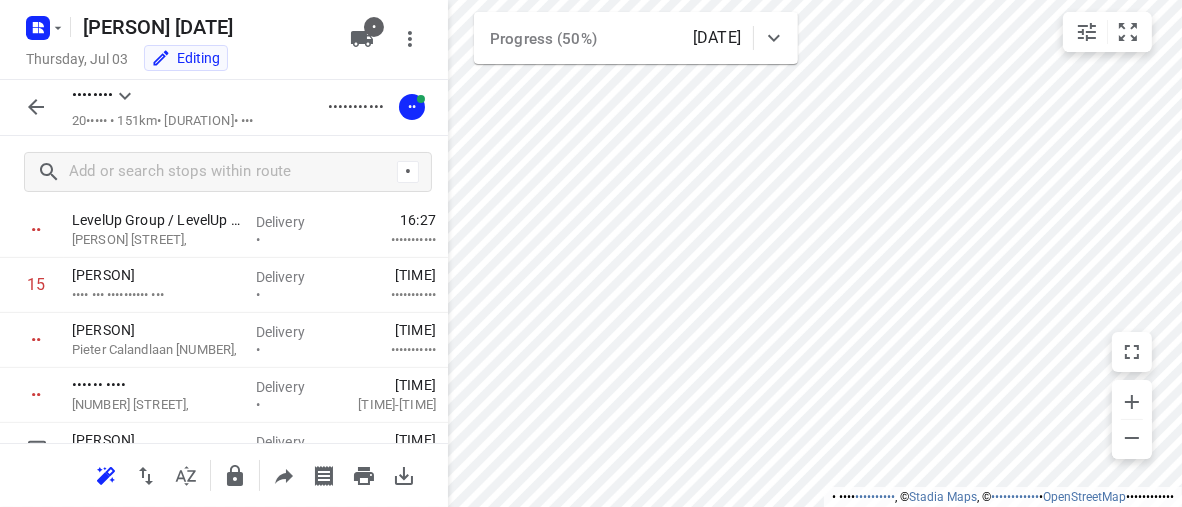 scroll, scrollTop: 921, scrollLeft: 0, axis: vertical 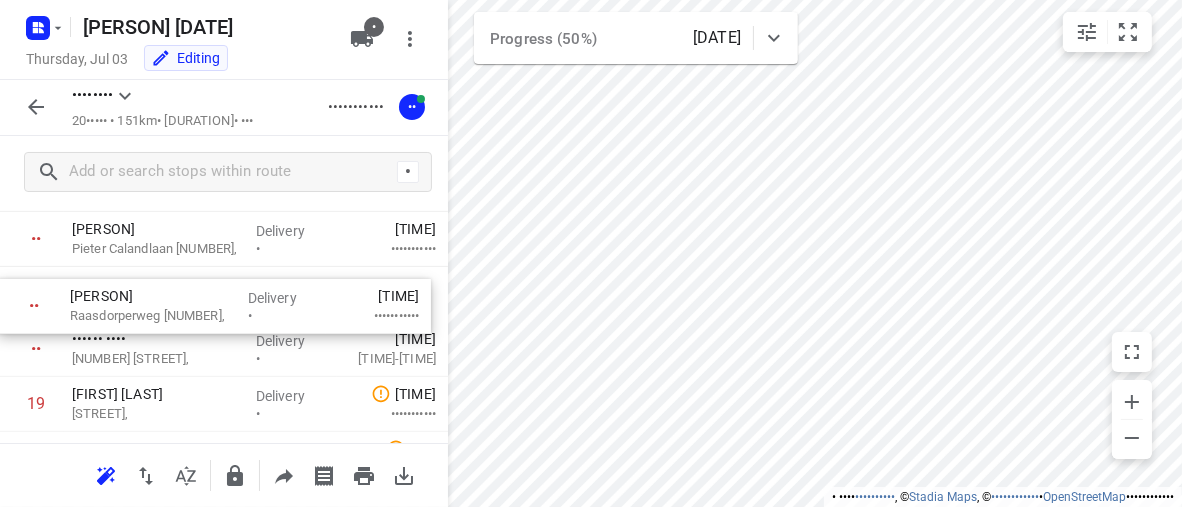 drag, startPoint x: 123, startPoint y: 351, endPoint x: 120, endPoint y: 301, distance: 50.08992 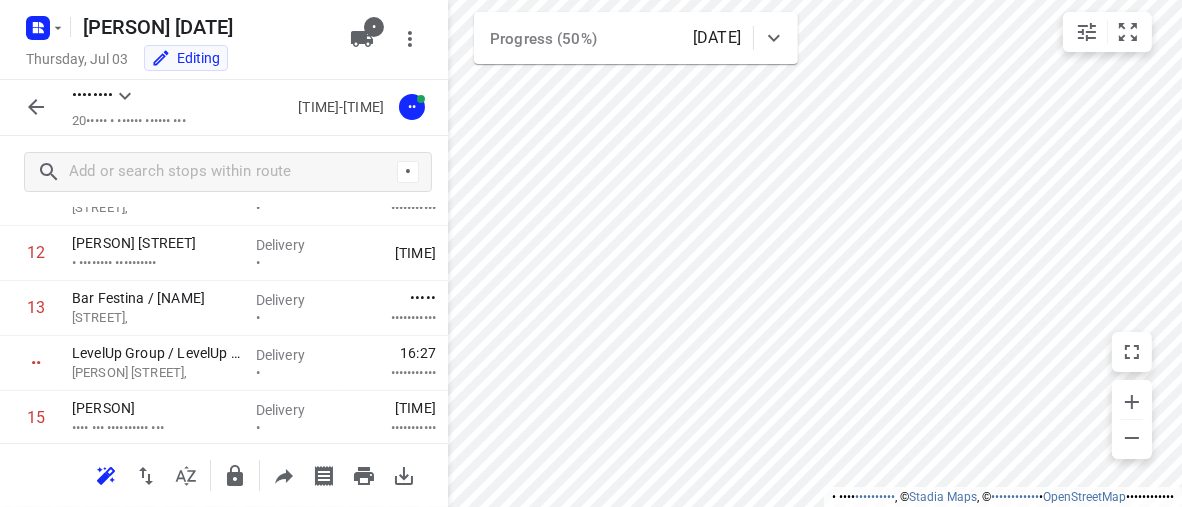 scroll, scrollTop: 620, scrollLeft: 0, axis: vertical 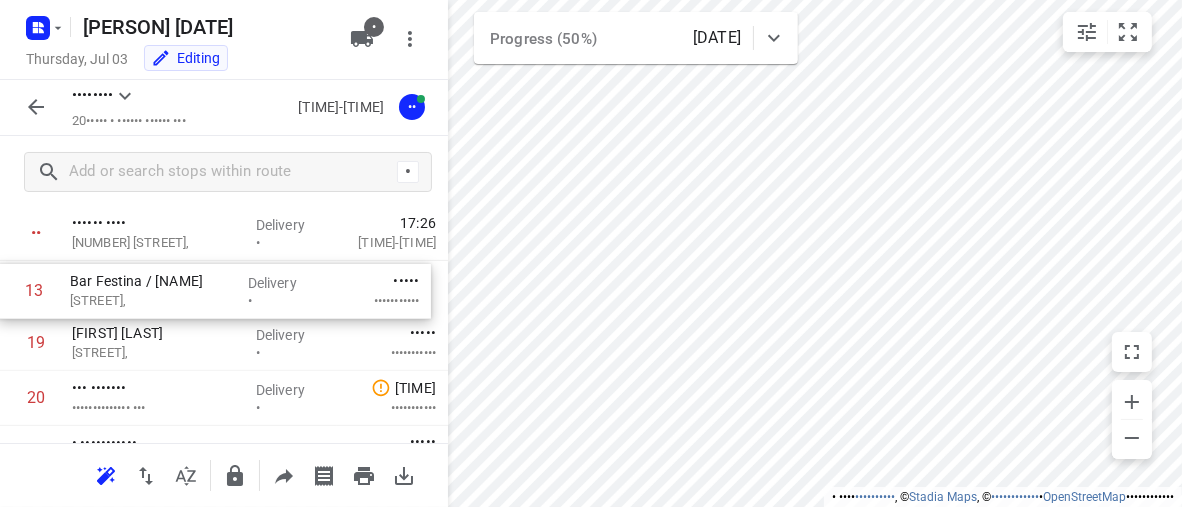 click on "• ••• ••••••• ••••• ••••••••••• •••• •••••••• • ••••• ••••••••••• • ••••••• •••••• •• ••••••••••• ••••••••• •••••••• • ••••• • •• •••••••• •••••••• ••••••••••••••• ••• •••••••• • ••••• ••••••••••• • ••••••• •••••••••• •••••••• •••• •••••••• • ••••• ••••••••••• • ••••••• ••••••• •••••••••••••• ••• •••••••• • ••••• ••••••••••• • ••••••••• ••••• • •••• ••• •••••••  ••• •••••• ••• •••••••• • ••••• ••••••••••• • •• ••••• •••• ••••••••• •• •••••••• • ••••• ••••••••••• • •••••• ••••••• ••••••• ••••••••••••• ••• •••••••• • ••••• ••••••••••• • •••• •• ••••••• ••••••••••••••••• •••• •••••••• • ••••• ••••••••••• •• •••••• •••• •••••• ••• ••• •••••••• • ••••• ••••••••••• •• ••••••• •••••• ••••••• ••• •••••••••••• •••• •••••••• • ••••• ••••••••••• •• ••• ••••••• •••• ••••• ••••••• ••••••••••• ••• ••••••••••• • • •••••••• •••••••••• •••••••• • ••••• •• ••• ••••••• • ••••••• •••••••• •••••••••• ••• •••••••• • ••••• ••••••••••• •• ••••••• ••••• • ••••••• ••••• •••••• •••••••••••• ••• •••••••• • ••" at bounding box center (224, -124) 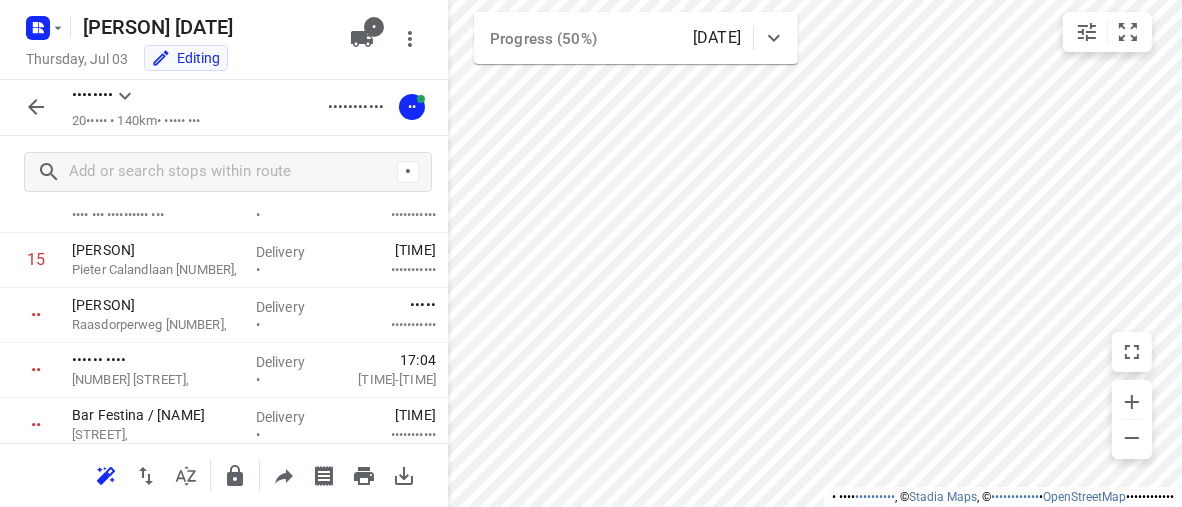 scroll, scrollTop: 802, scrollLeft: 0, axis: vertical 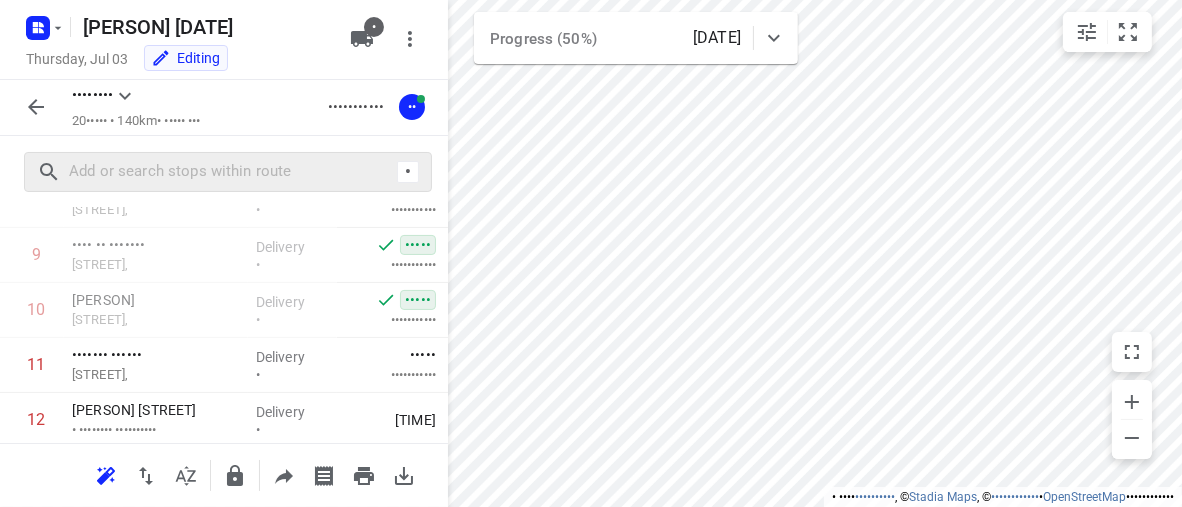 click on "• • ••••  •••••••••• • •  •••••• •••• • •  ••••••••••••  •  •••••••••••••  •••••••••••• •••• ••••• ••••••••• ••• •• ••••••• •   •••••••• ••  ••••• •   •••••  •   ••••  • ••• ••••••••••• •• • ••••• •• ••••• • ••••••••••• •••••• ••••••••••• ••••• ••••••• • ••• ••••••• ••••• ••••••••••• •••• •••••••• • ••••• ••••••••••• • ••••••• •••••• •• ••••••••••• ••••••••• •••••••• • ••••• • •• •••••••• •••••••• ••••••••••••••• ••• •••••••• • ••••• ••••••••••• • ••••••• •••••••••• •••••••• •••• •••••••• • ••••• ••••••••••• • ••••••• ••••••• •••••••••••••• ••• •••••••• • ••••• ••••••••••• • ••••••••• ••••• • •••• ••• •••••••  ••• •••••• ••• •••••••• • ••••• ••••••••••• • •• ••••• •••• ••••••••• •• •••••••• • ••••• ••••••••••• • •••••• ••••••• ••••••• ••••••••••••• ••• •••••••• • ••••• ••••••••••• • •••• •• ••••••• ••••••••••••••••• •••• •••••••• • ••••• ••••••••••• •• •••••• •••• •••••• ••• ••• •••••••• • ••••• ••••••••••• •• ••••••• •••••• ••••••• ••• •••••••••••• •••• •••••••• • ••••• •• •" at bounding box center (591, 253) 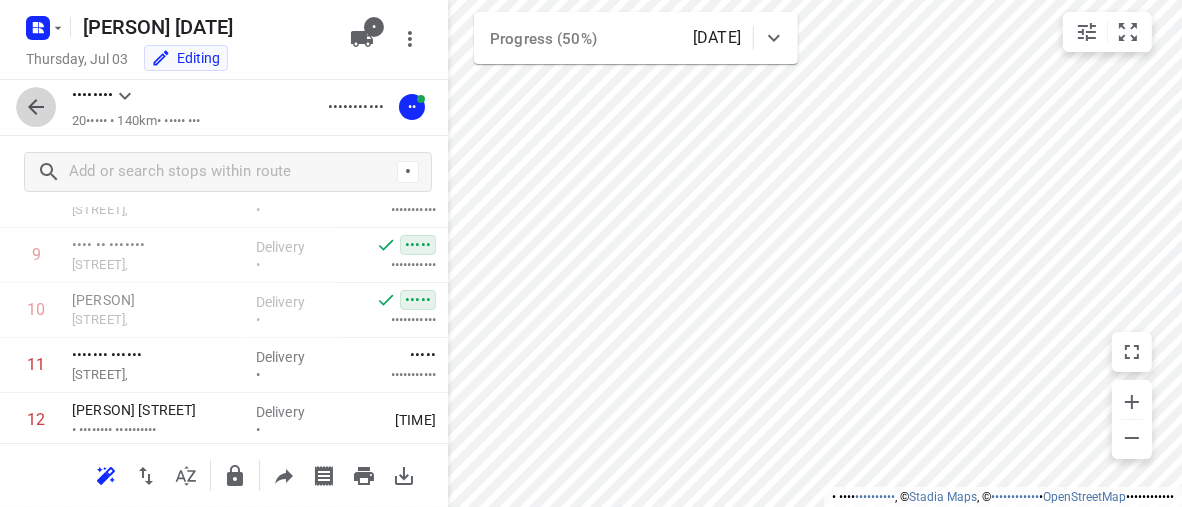click at bounding box center (36, 107) 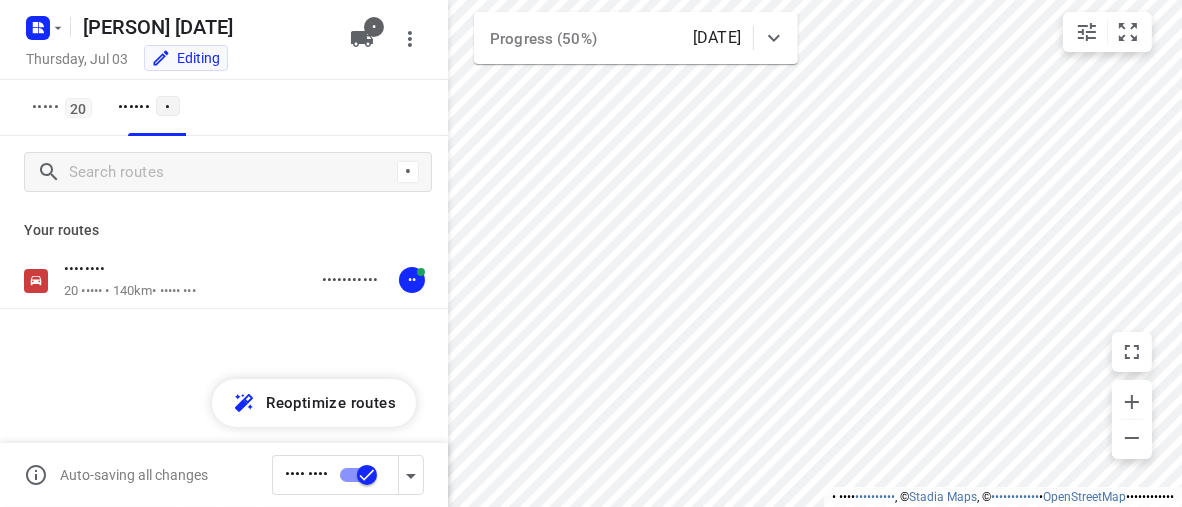 click on "i © 2025 Routetitan , © Stadia Maps , © OpenMapTiles © OpenStreetMap contributors [PERSON] [DATE], [DAY] [DATE] Editing 1 Stops 20 Routes 1 / Your routes   VJZ-31-V 20   stops •   140km  •   8h7m  • 18u [TIME]-[TIME] AM Reoptimize routes Auto-saving all changes Edit mode Routing Settings Optimization preference Shortest distance distance Optimization preference Distance Format KM km Distance Format Default stop duration 5 minutes Default stop duration Default stop load 1 units Default stop load Allow late stops   Maximum amount of time drivers may be late at a stop Allow reloads BETA   Vehicles may return to the depot to load more stops. Fixed departure time   Vehicles must depart at the start of their working hours Cancel Save Progress (50%) 10/20" at bounding box center [591, 253] 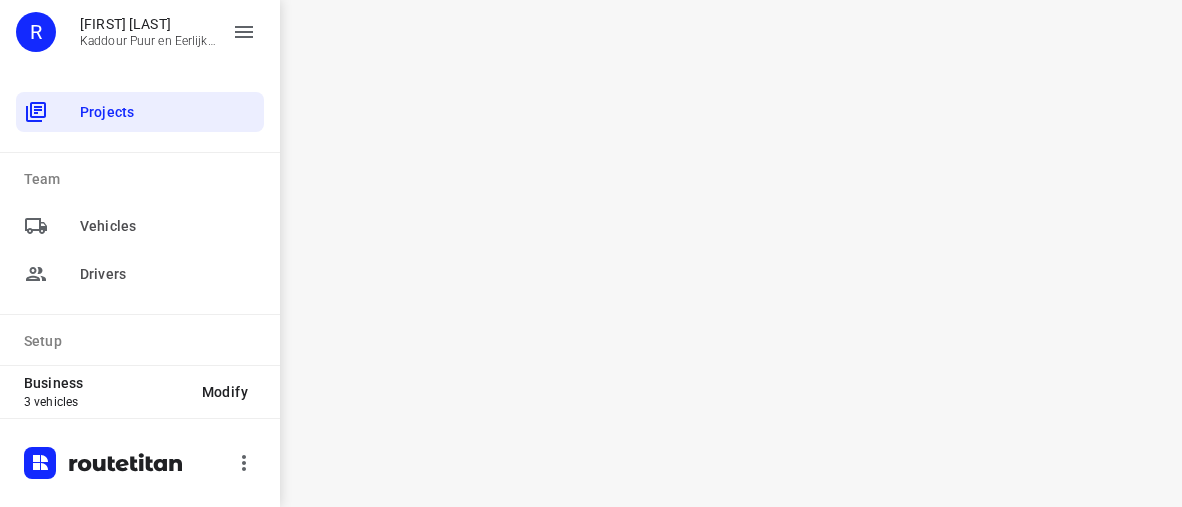 scroll, scrollTop: 0, scrollLeft: 0, axis: both 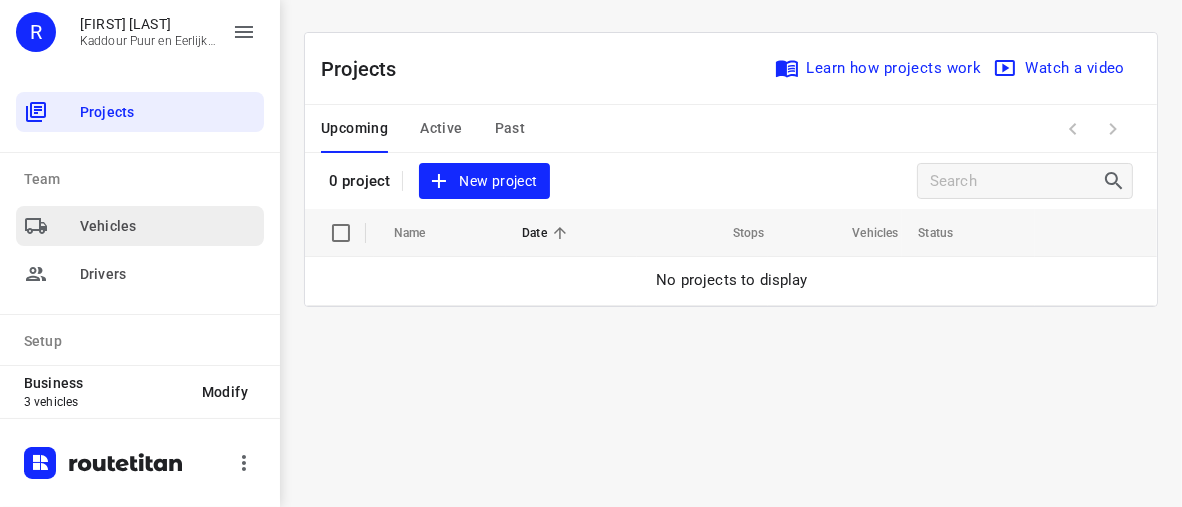 click on "Vehicles" at bounding box center [168, 112] 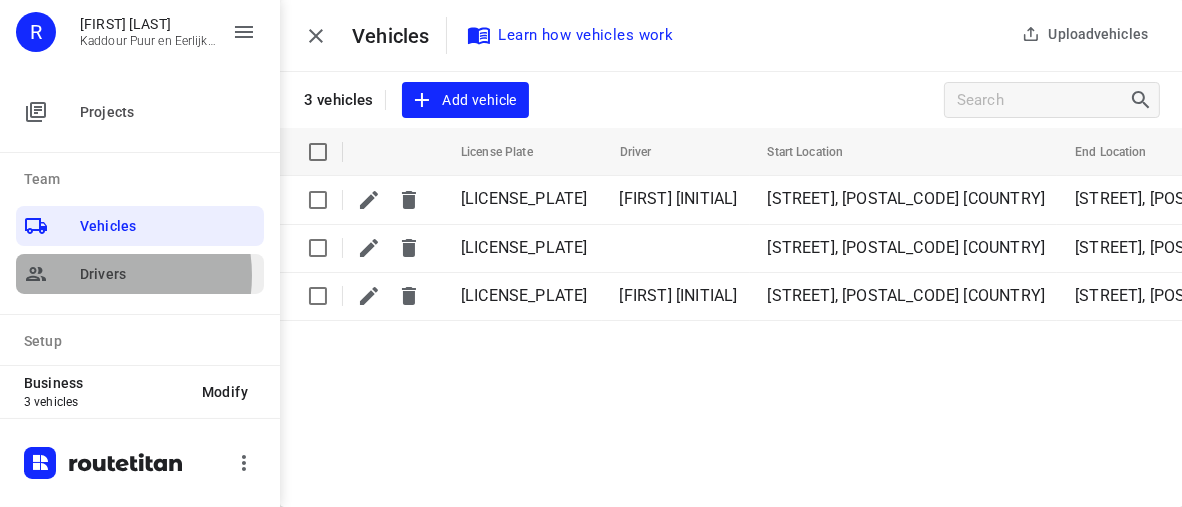 click on "Drivers" at bounding box center (168, 112) 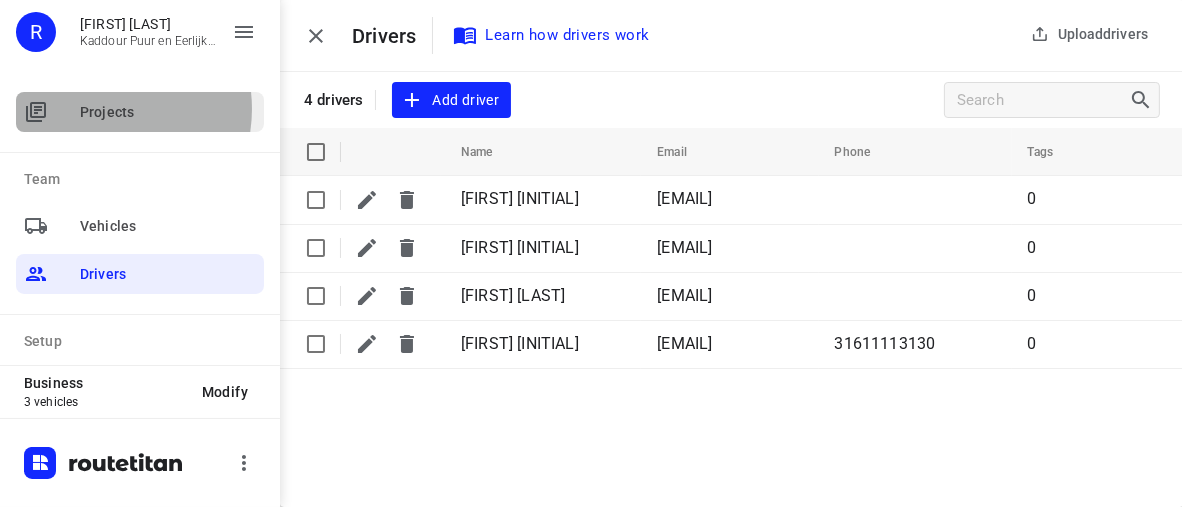 drag, startPoint x: 99, startPoint y: 109, endPoint x: 97, endPoint y: 119, distance: 10.198039 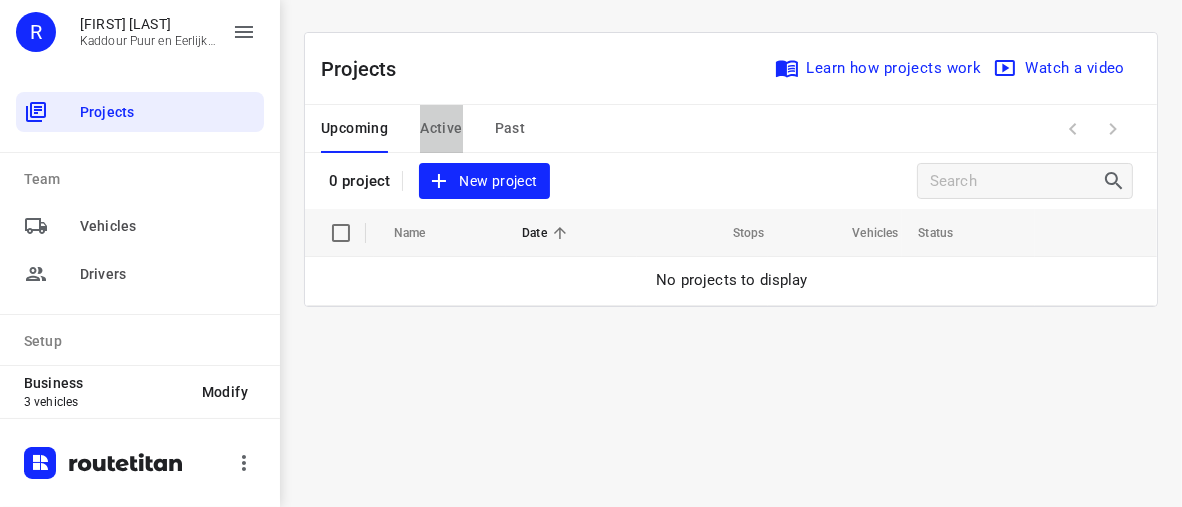 click on "Active" at bounding box center [354, 128] 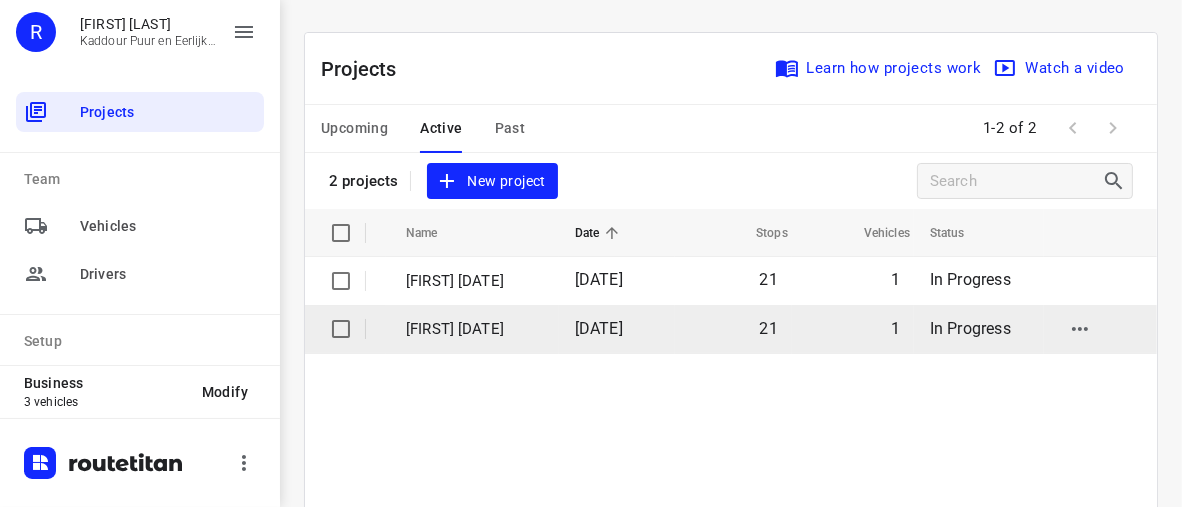 click on "[FIRST] [DATE]" at bounding box center (475, 329) 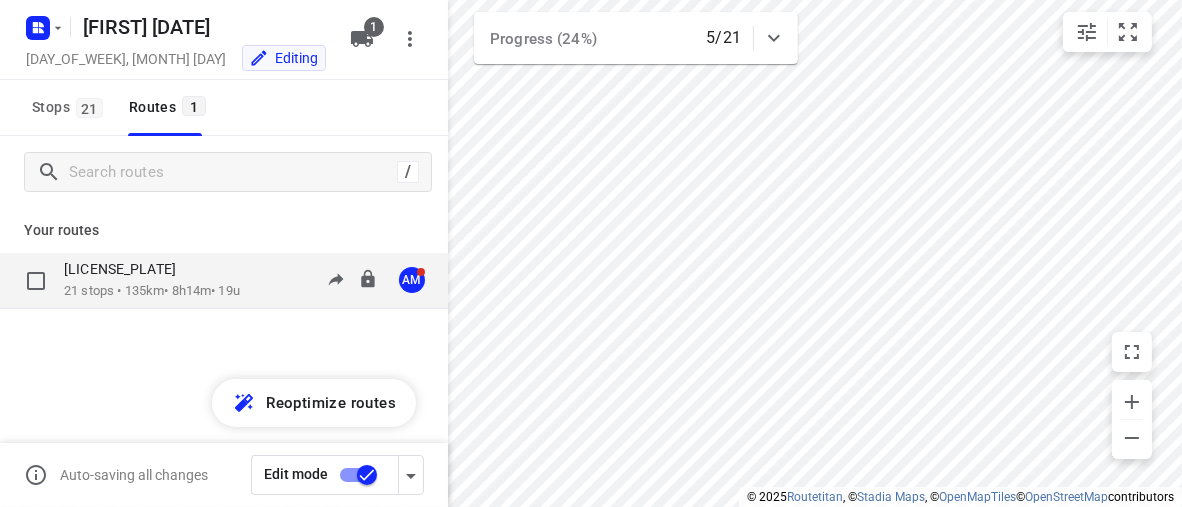 click on "[NUMBER] stops • [DISTANCE] • [TIME] • [TIME_FORMAT]" at bounding box center (152, 291) 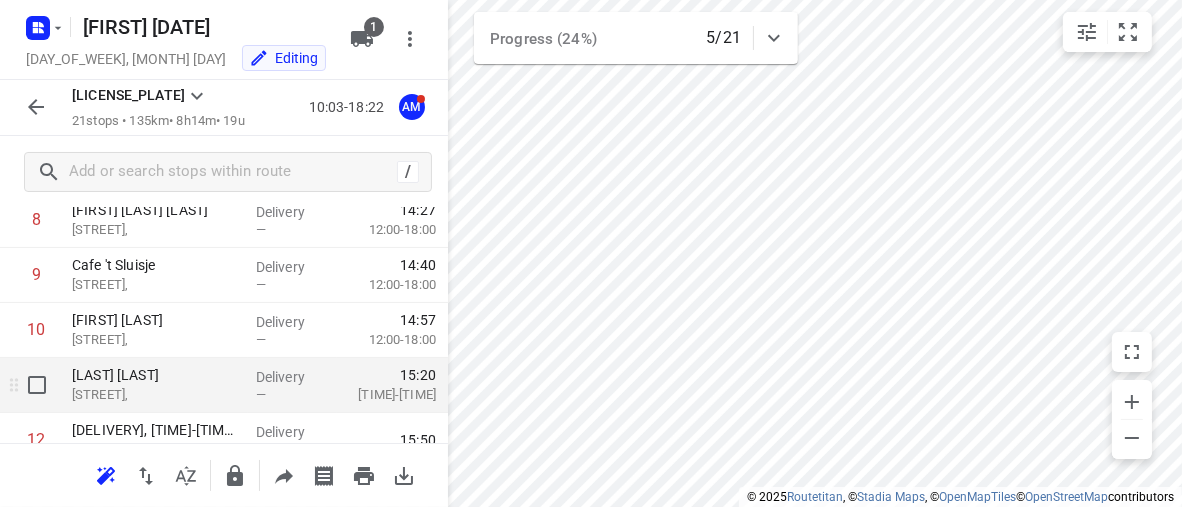 scroll, scrollTop: 600, scrollLeft: 0, axis: vertical 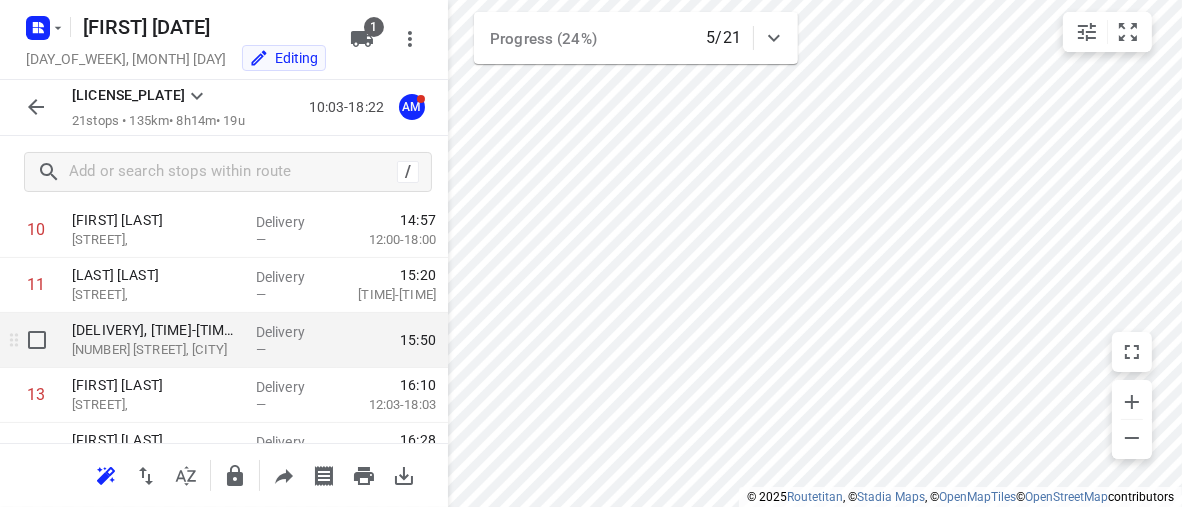 click on "[NUMBER] [STREET], [CITY]" at bounding box center [156, 350] 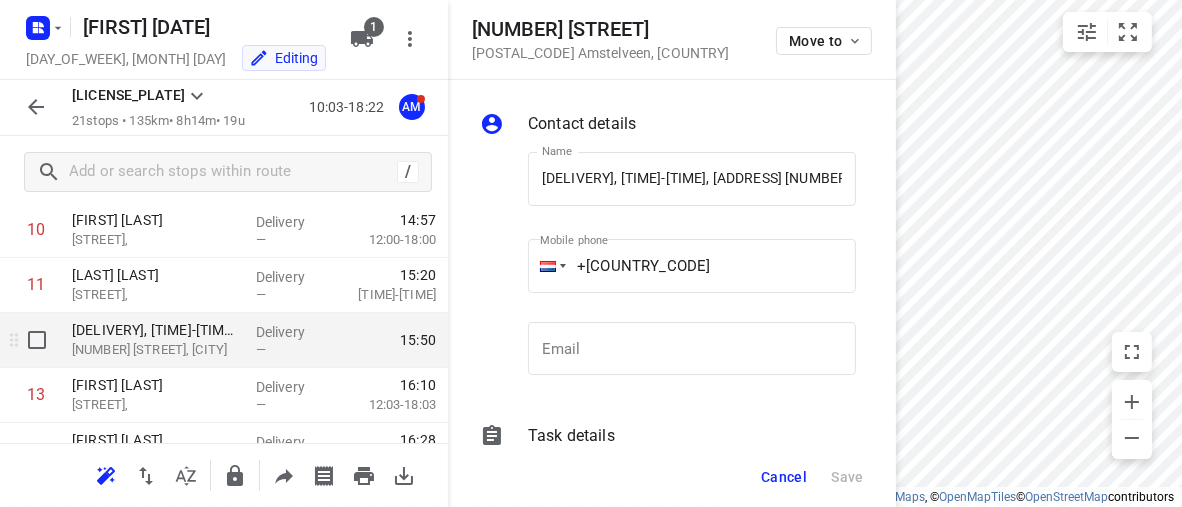 scroll, scrollTop: 0, scrollLeft: 137, axis: horizontal 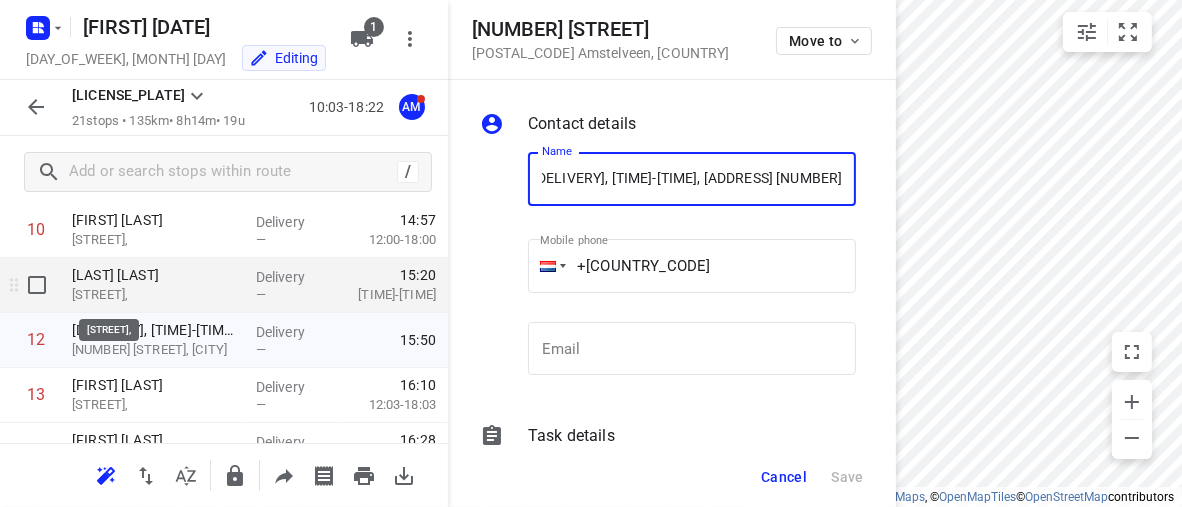 click on "[STREET]," at bounding box center [156, 295] 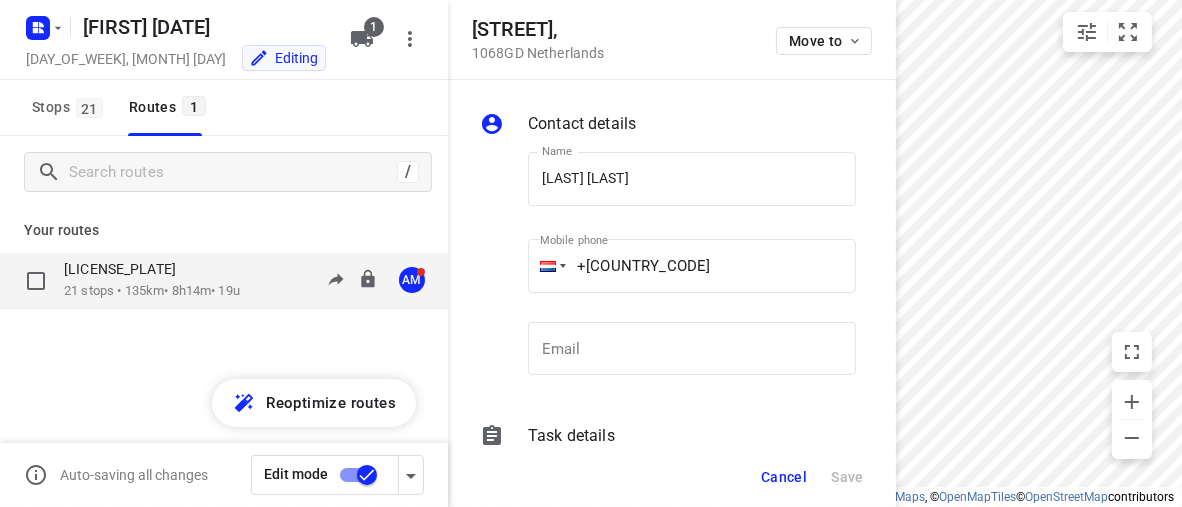 click on "[NUMBER] stops • [DISTANCE] • [TIME] • [TIME_FORMAT]" at bounding box center (152, 291) 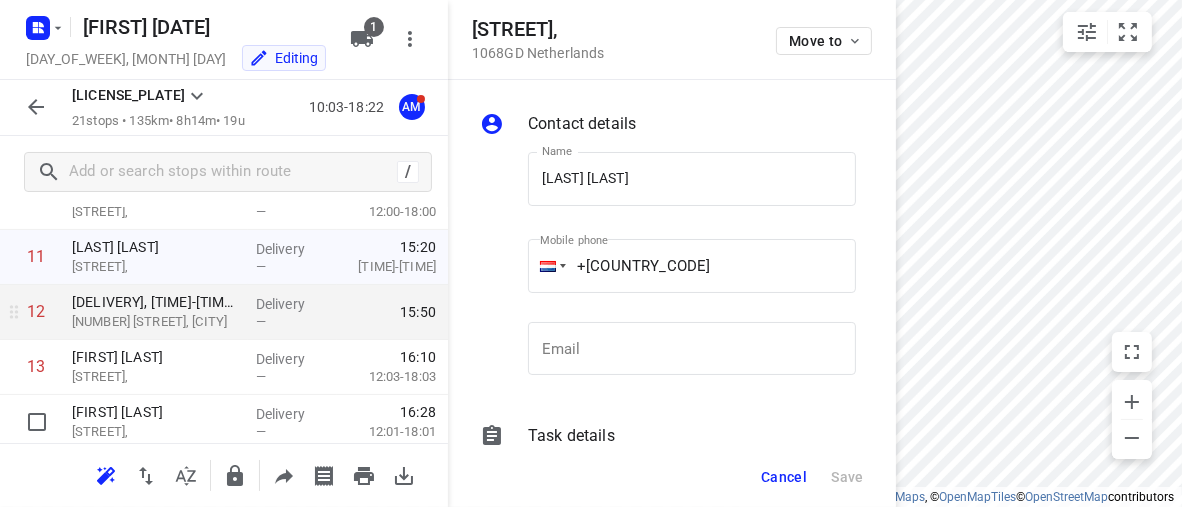scroll, scrollTop: 600, scrollLeft: 0, axis: vertical 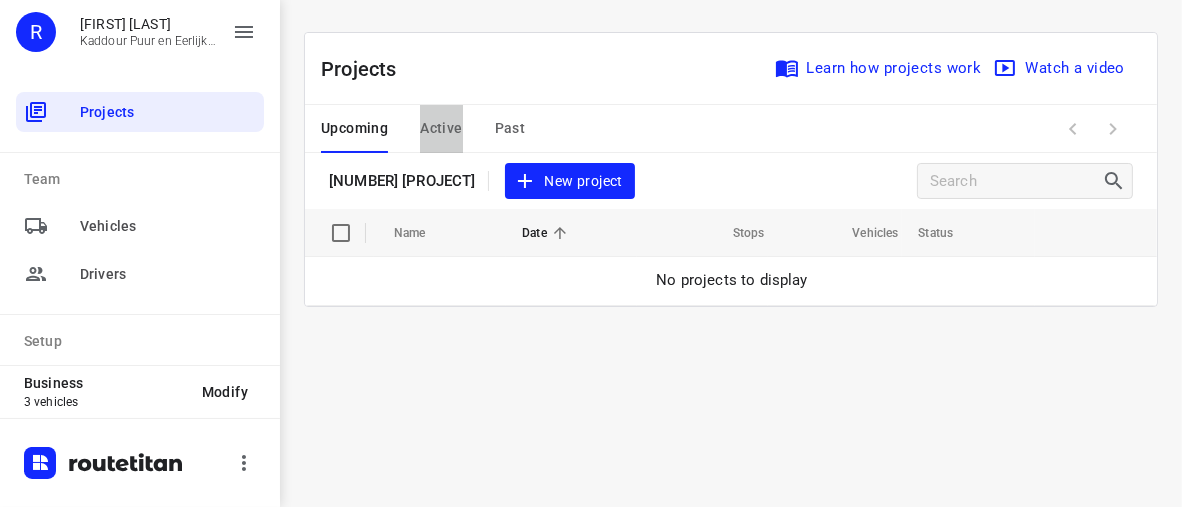 click on "Active" at bounding box center (354, 128) 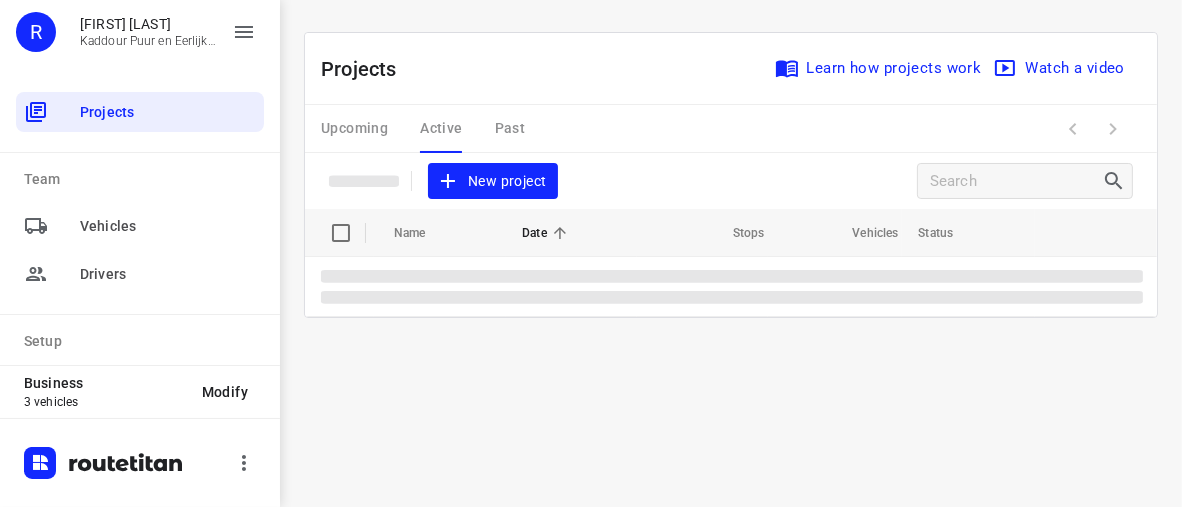 click on "Upcoming Active Past" at bounding box center [439, 129] 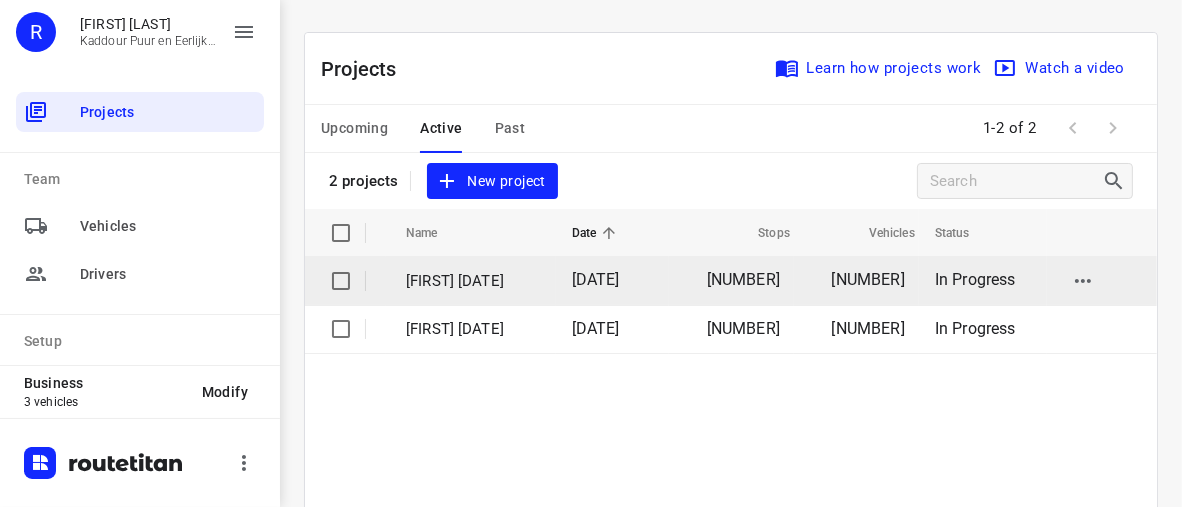 click on "[FIRST] [DATE]" at bounding box center (474, 281) 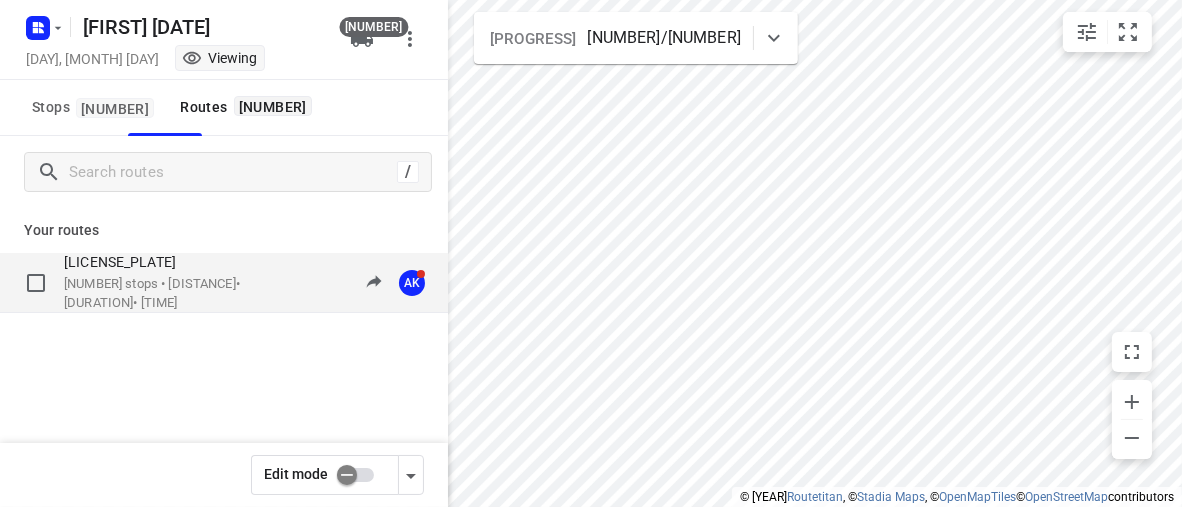 click on "21   stops •   292km  •   8h21m  • 19u" at bounding box center (171, 293) 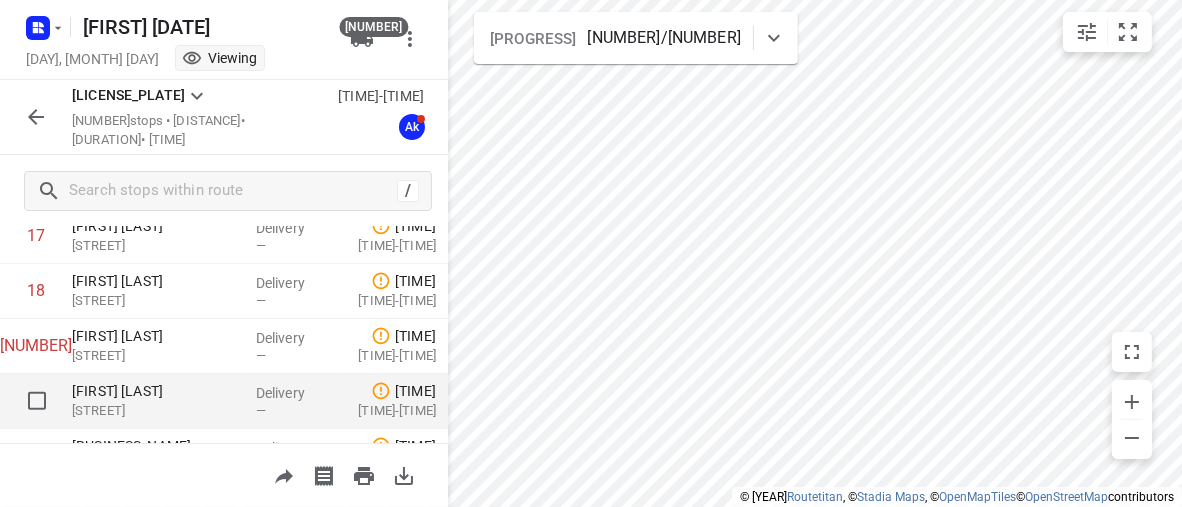 scroll, scrollTop: 975, scrollLeft: 0, axis: vertical 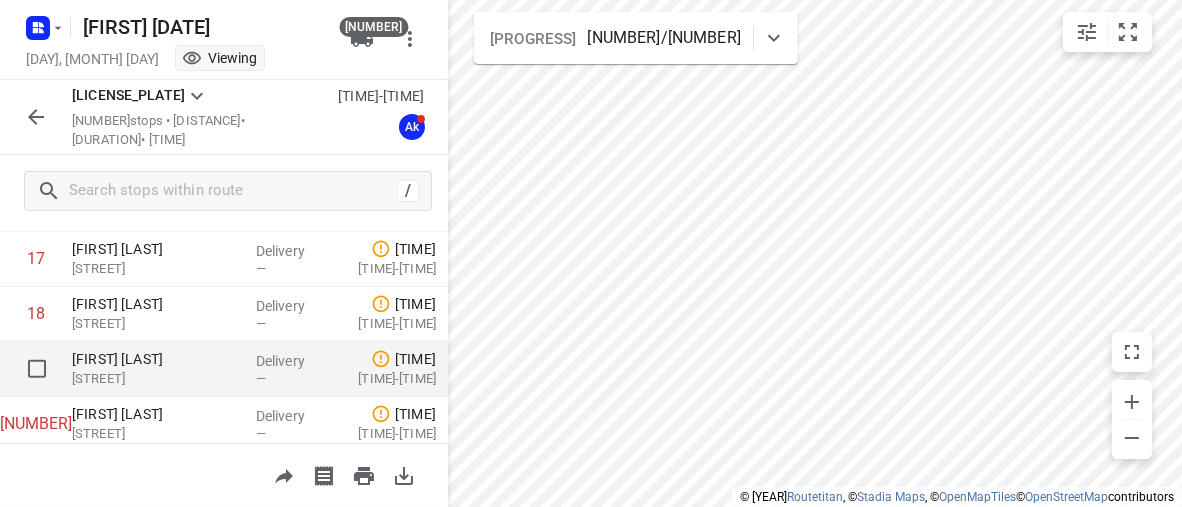 click on "Anniek Habets" at bounding box center [156, 359] 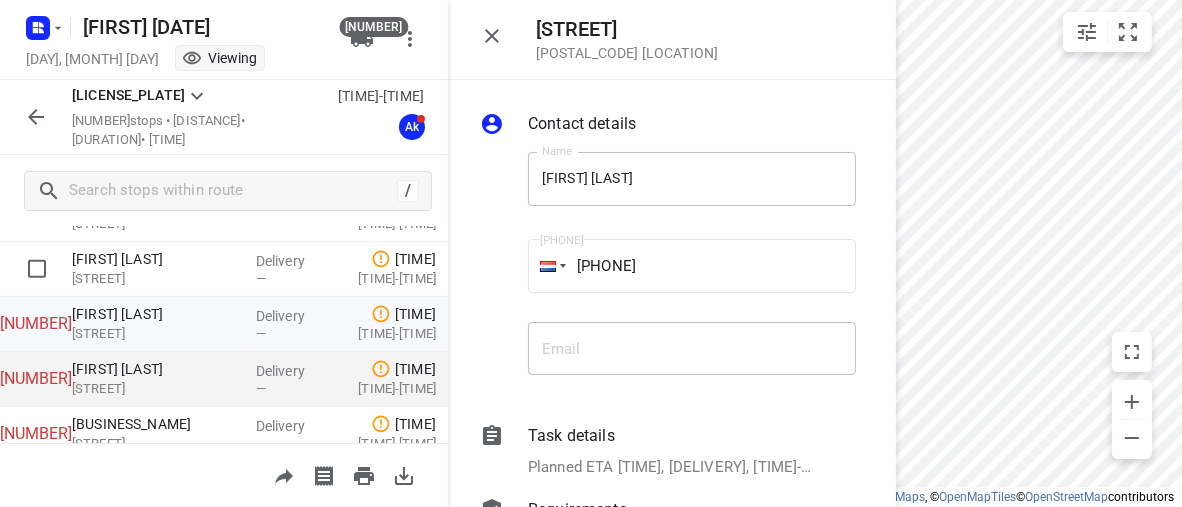 scroll, scrollTop: 1075, scrollLeft: 0, axis: vertical 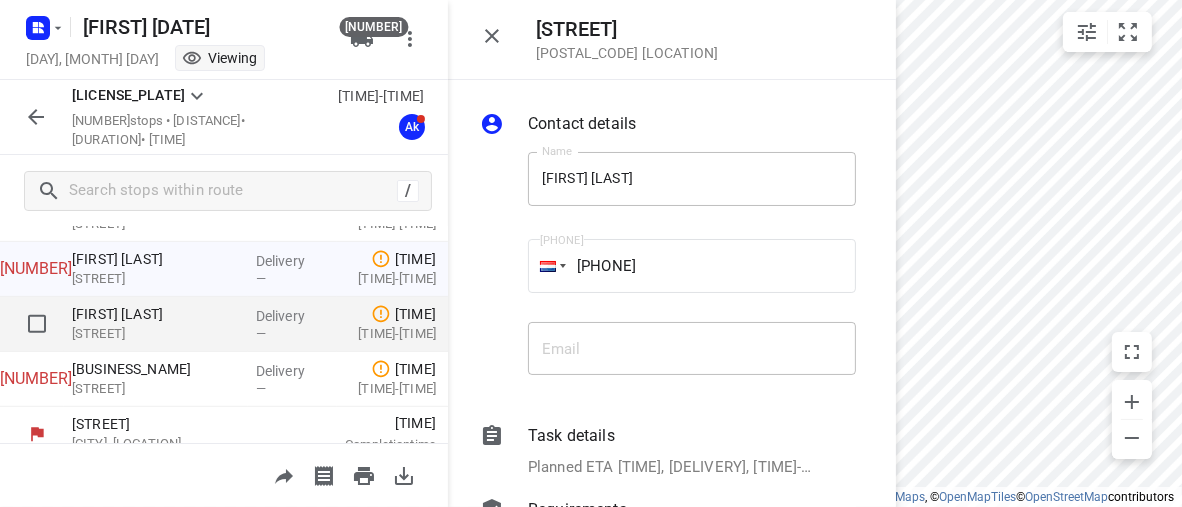 click on "Rabia Er-Rabhi" at bounding box center [156, 314] 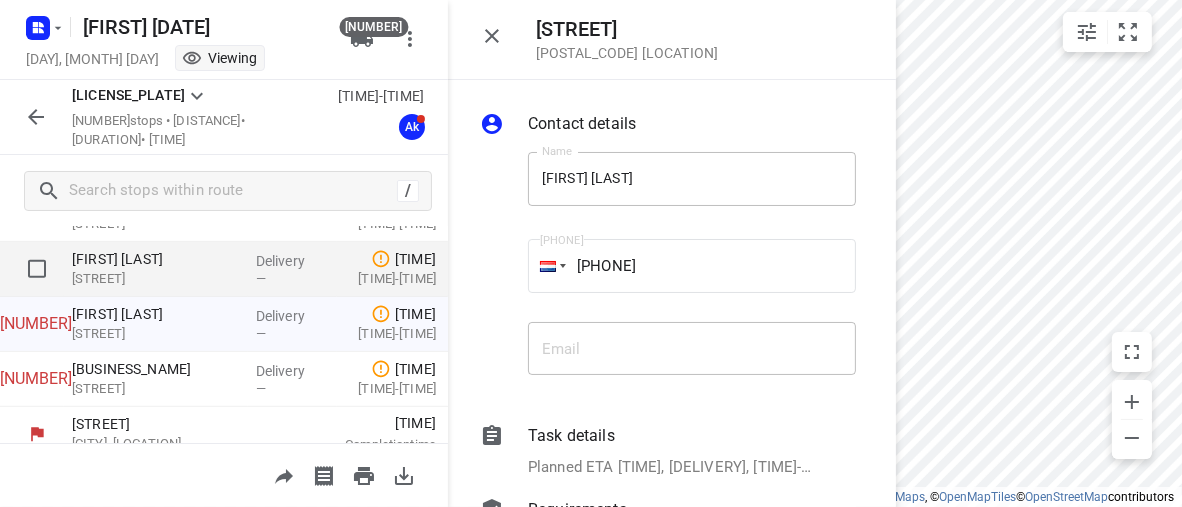 click on "Pr. Beatrixlaan 9," at bounding box center [156, 279] 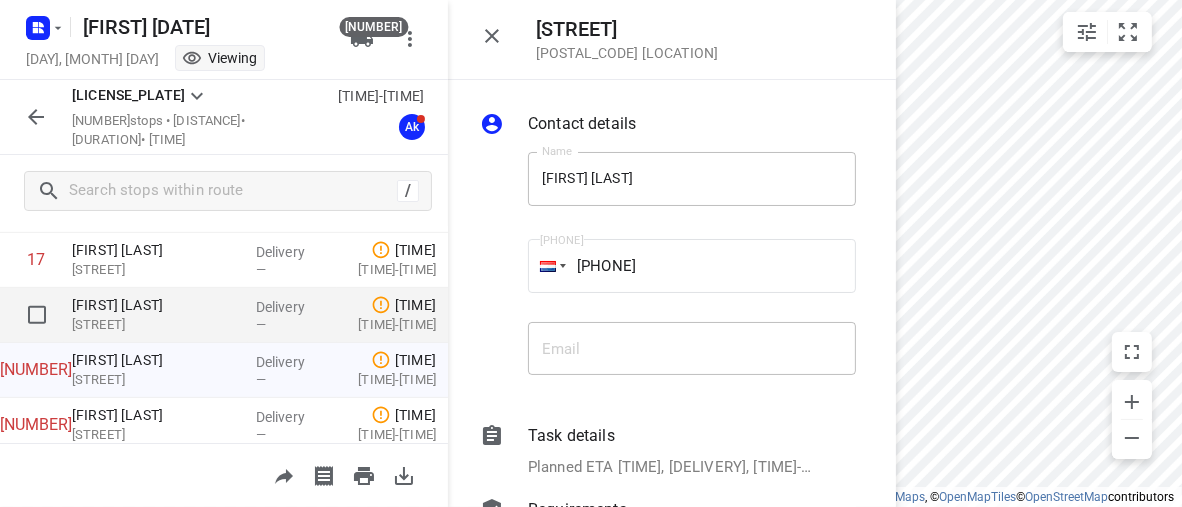 scroll, scrollTop: 975, scrollLeft: 0, axis: vertical 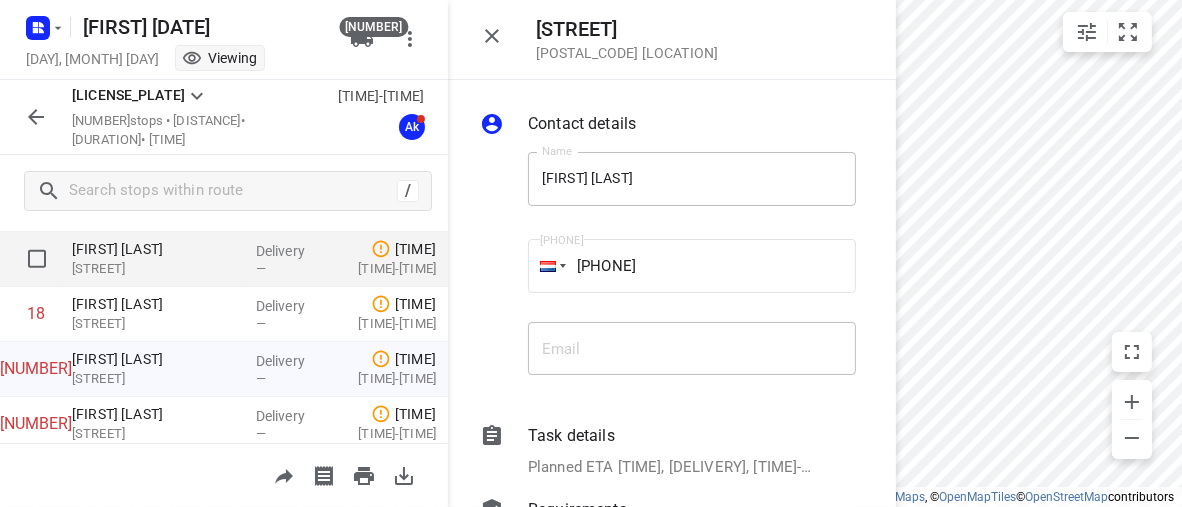 click on "Honthorststraat 61," at bounding box center [156, 269] 